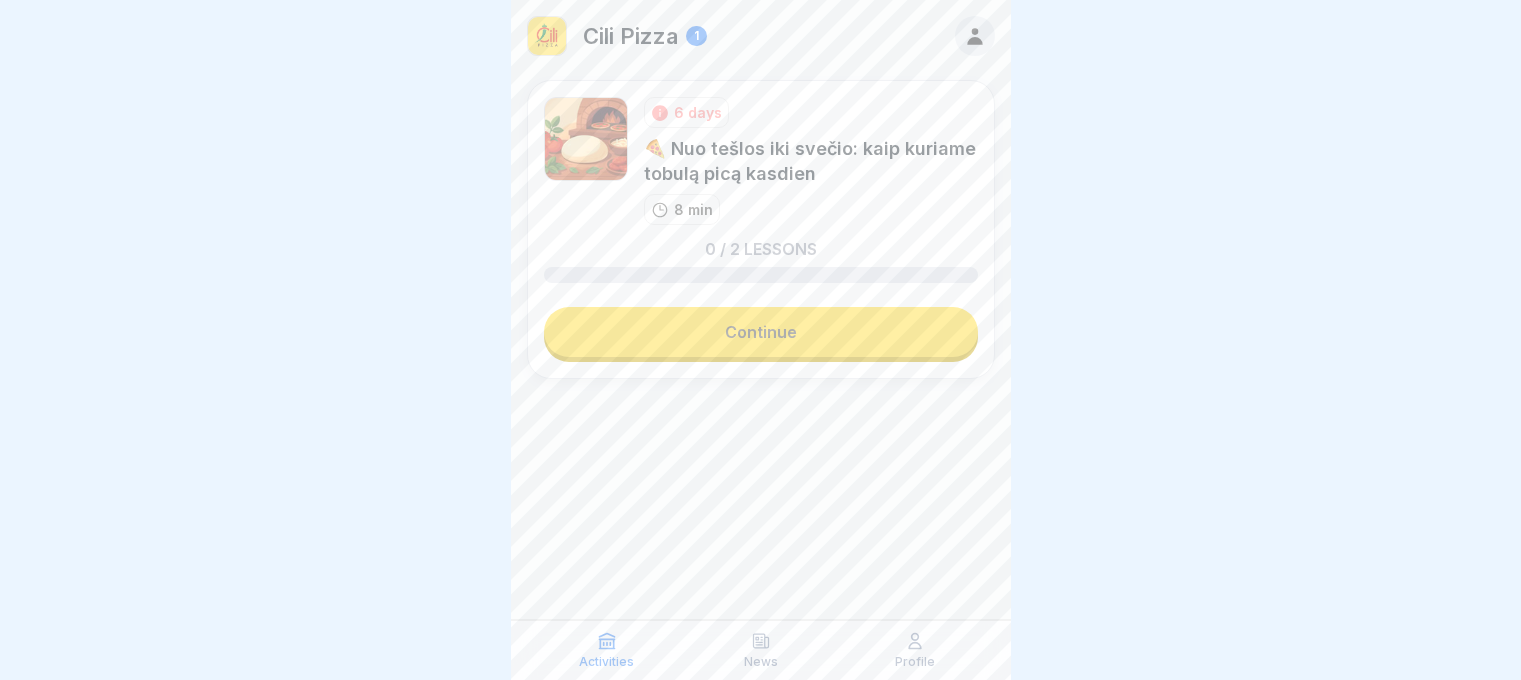 scroll, scrollTop: 0, scrollLeft: 0, axis: both 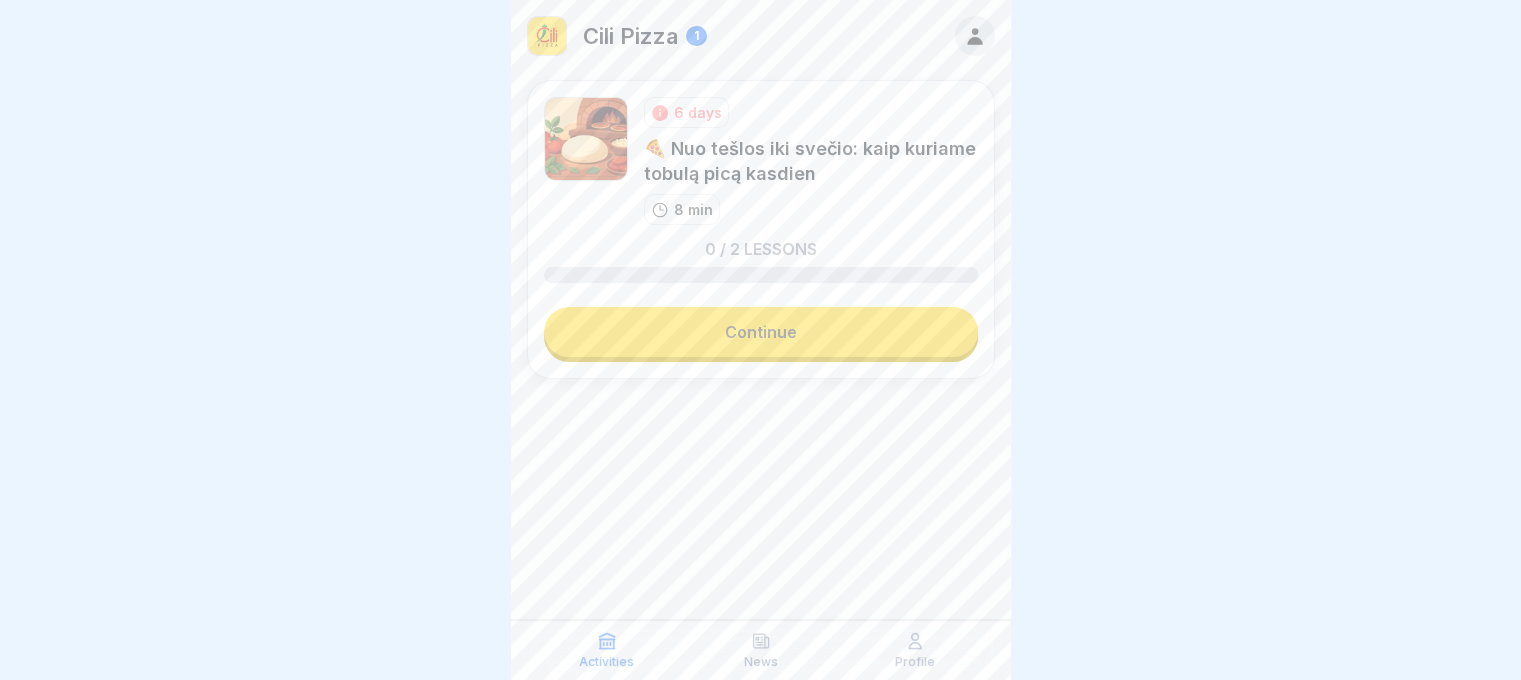 click on "[DURATION] 🍕 Nuo tešlos iki svečio: kaip kuriame tobulą picą kasdien [DURATION] [LESSONS] Continue" at bounding box center [761, 229] 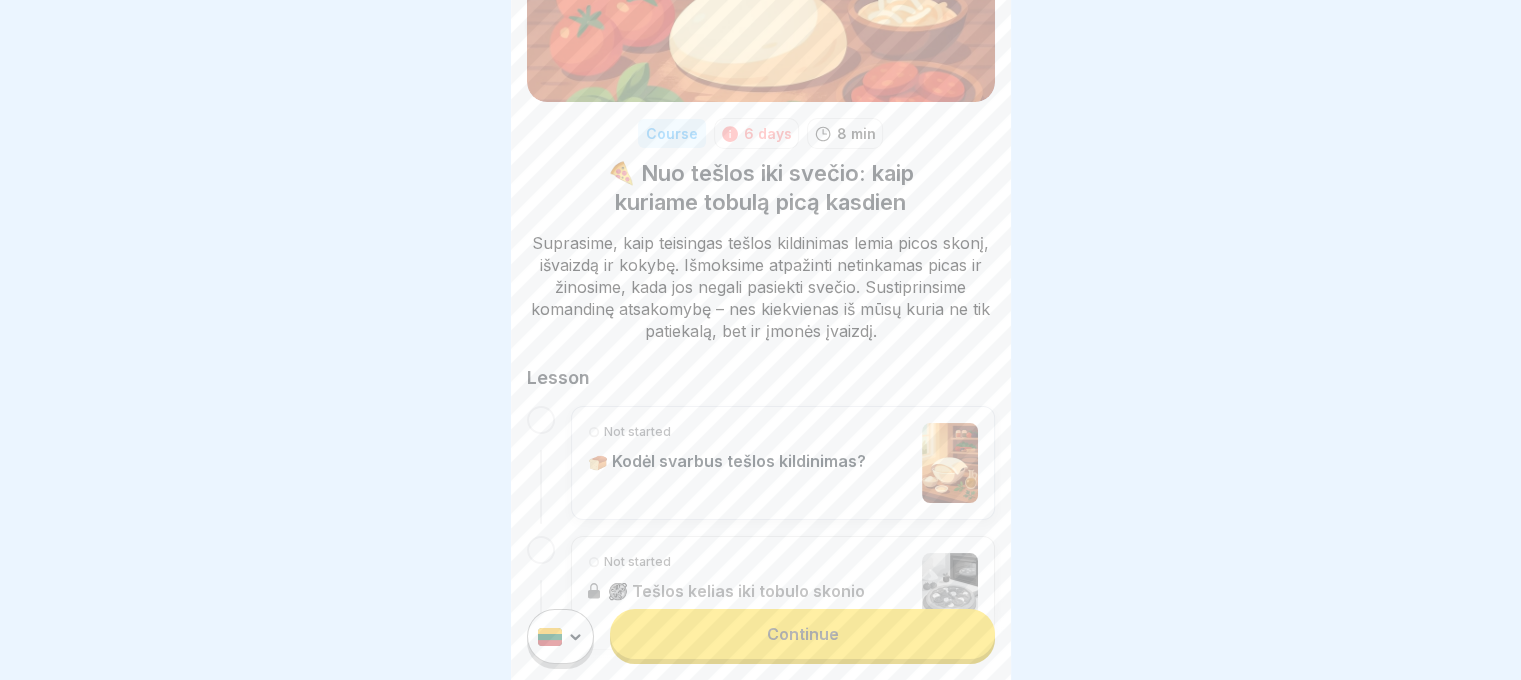 scroll, scrollTop: 248, scrollLeft: 0, axis: vertical 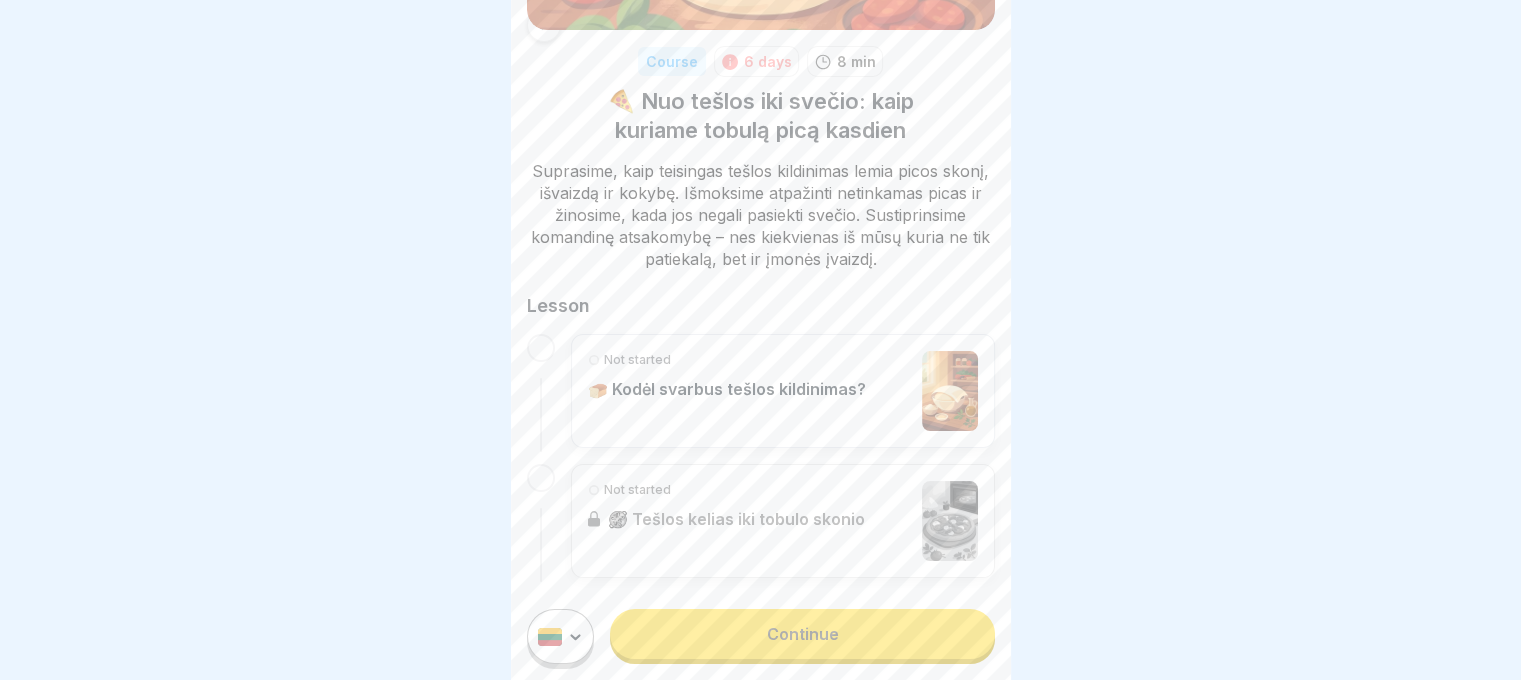 click on "Continue" at bounding box center (802, 634) 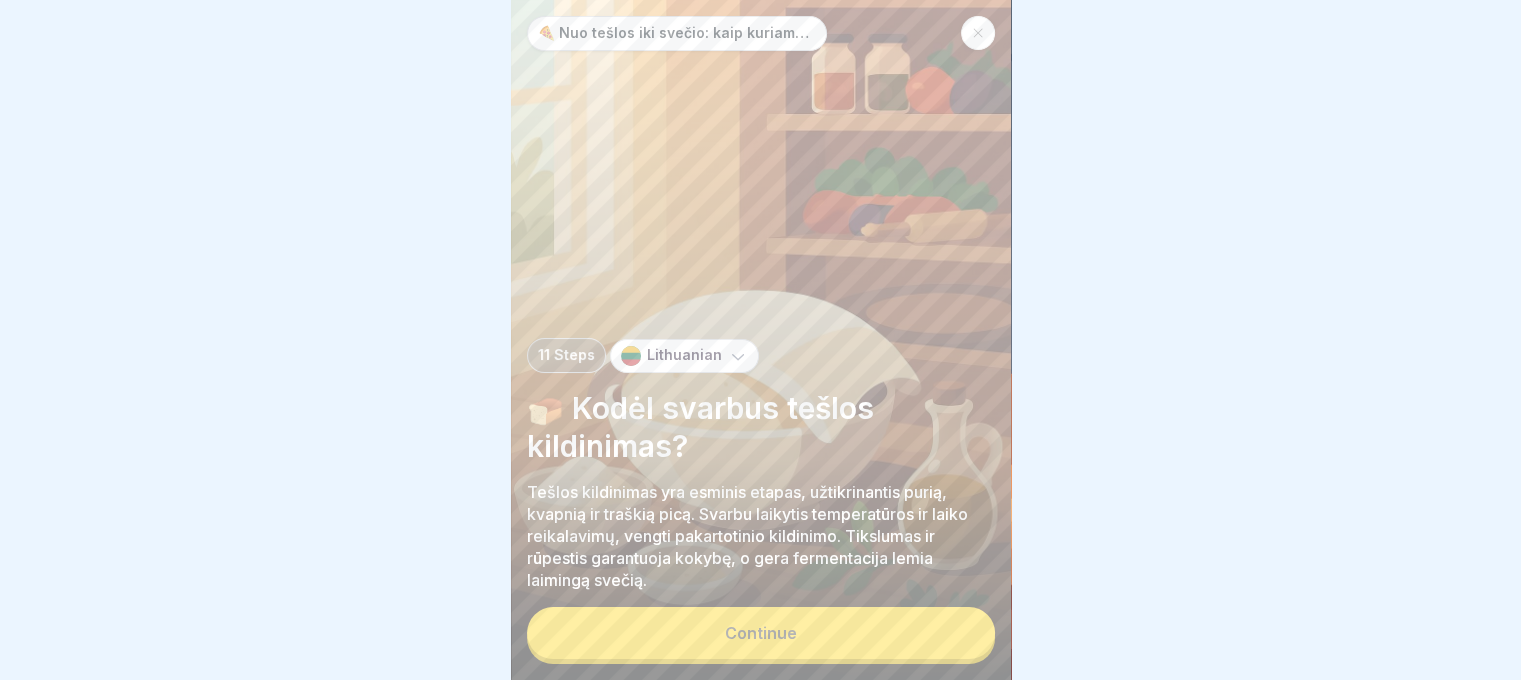 scroll, scrollTop: 0, scrollLeft: 0, axis: both 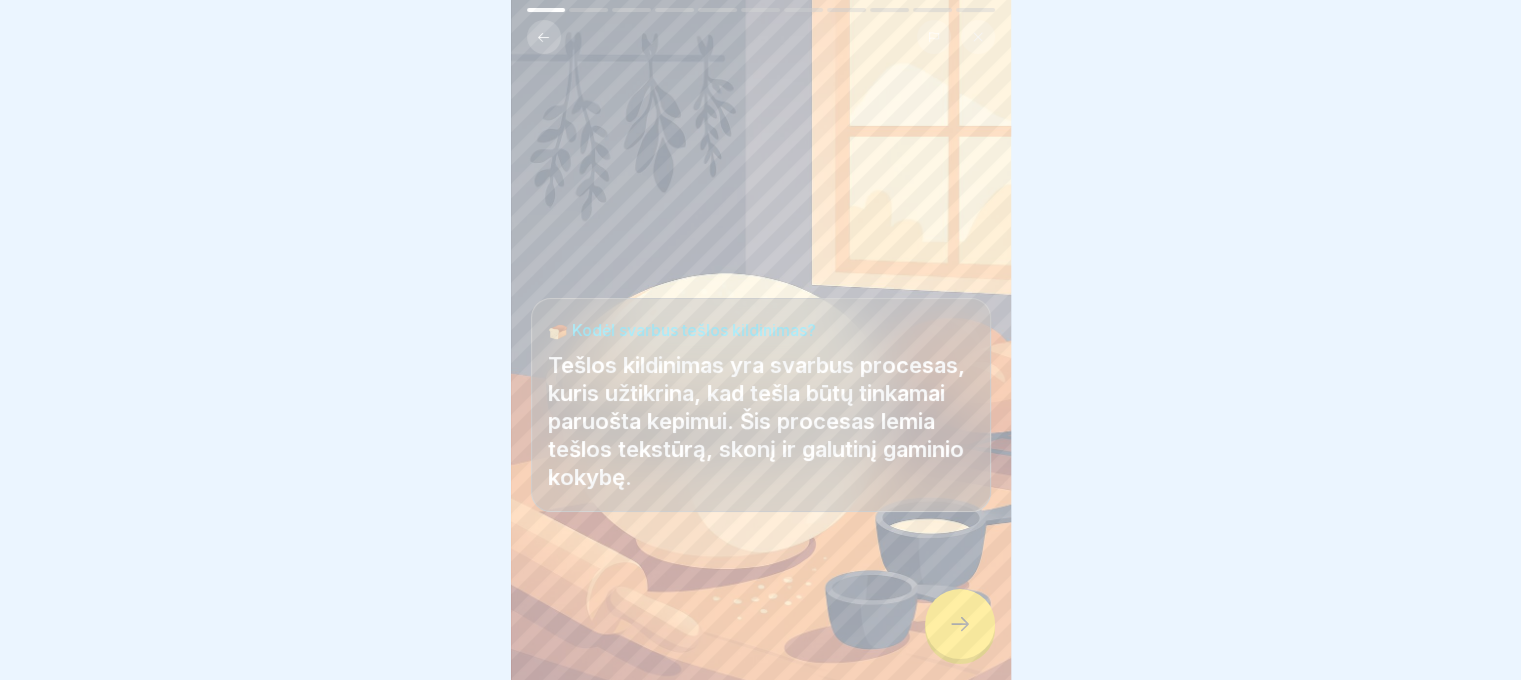 click at bounding box center [960, 624] 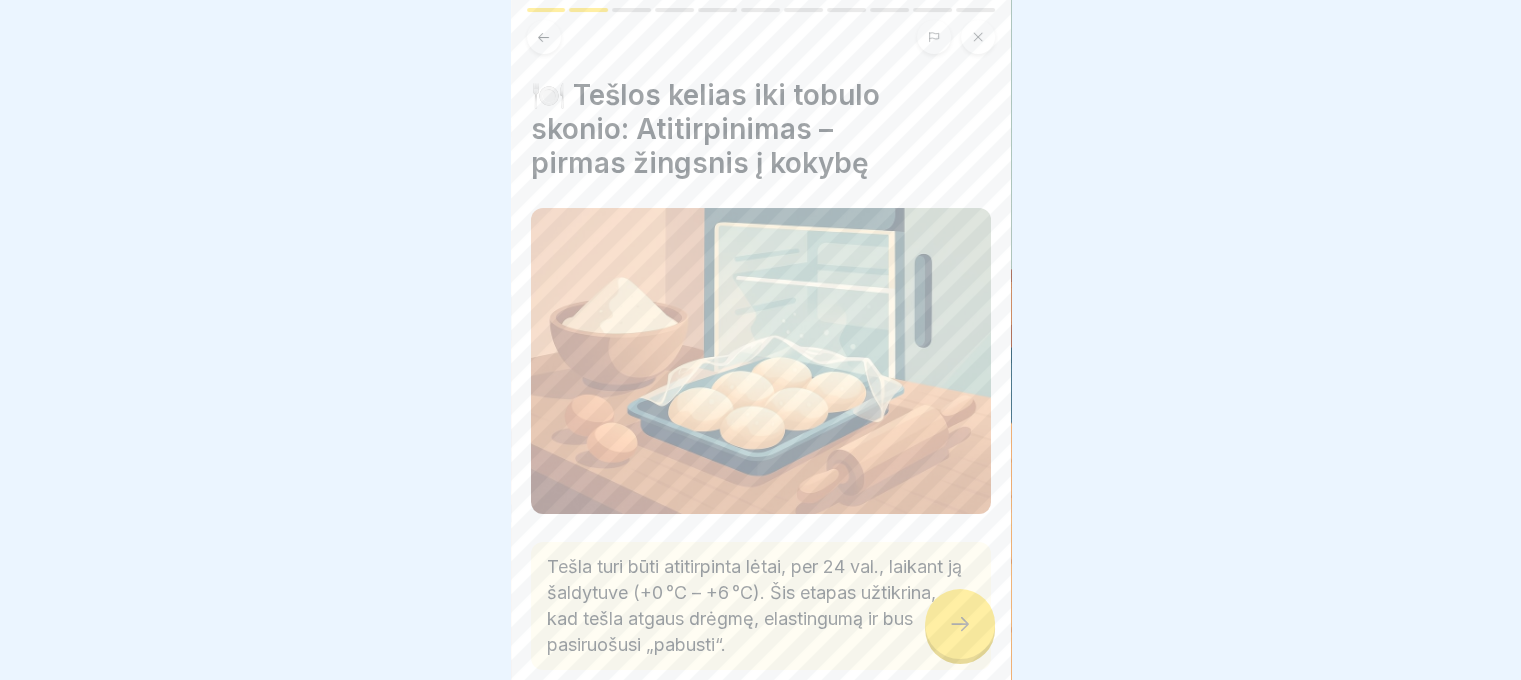 click at bounding box center [960, 624] 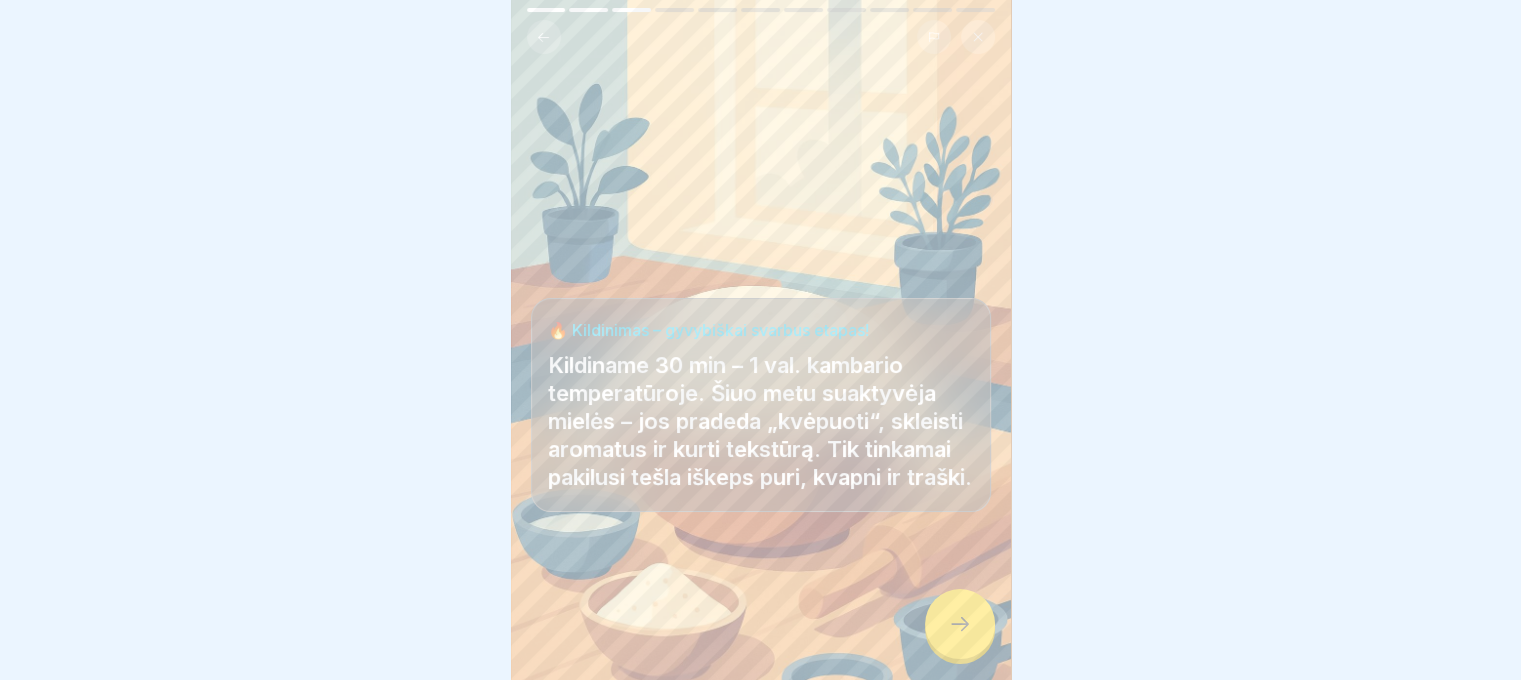 click at bounding box center [960, 624] 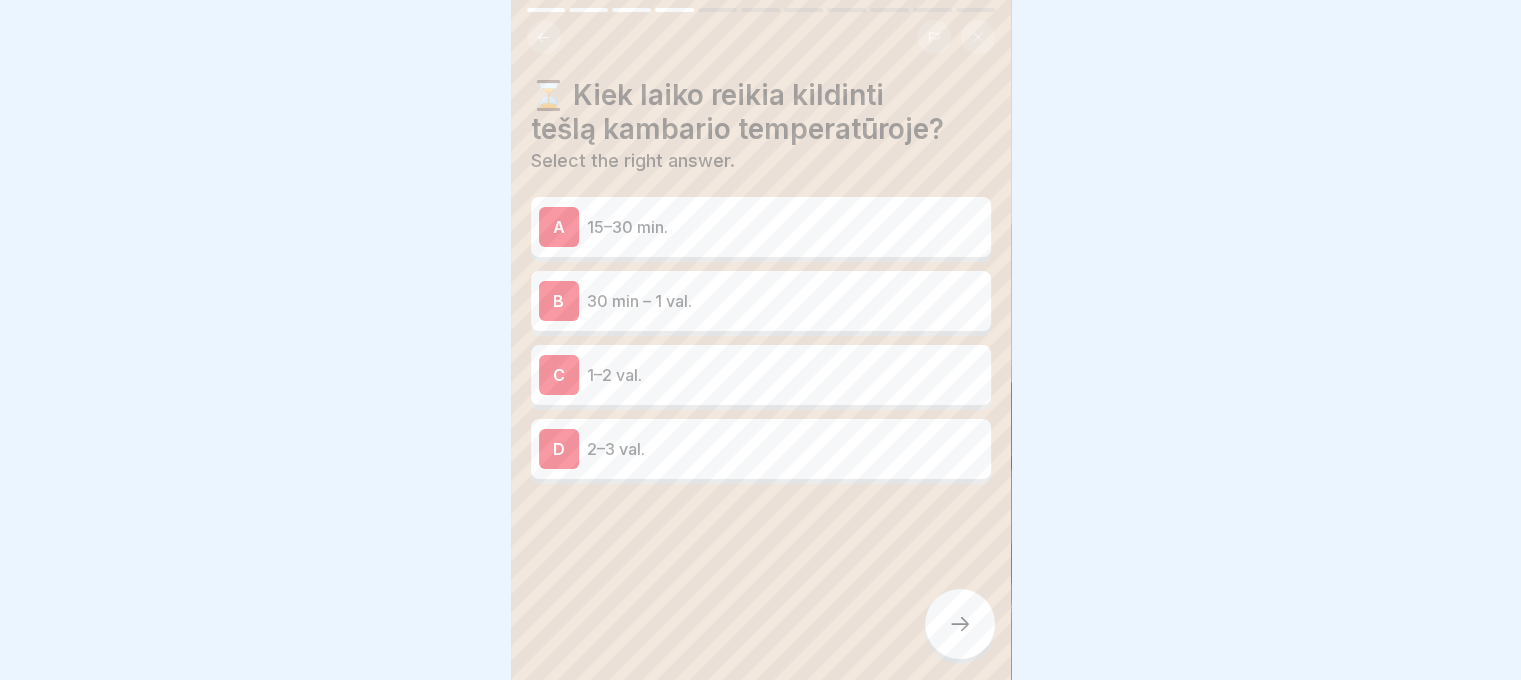 click on "30 min – 1 val." at bounding box center (785, 301) 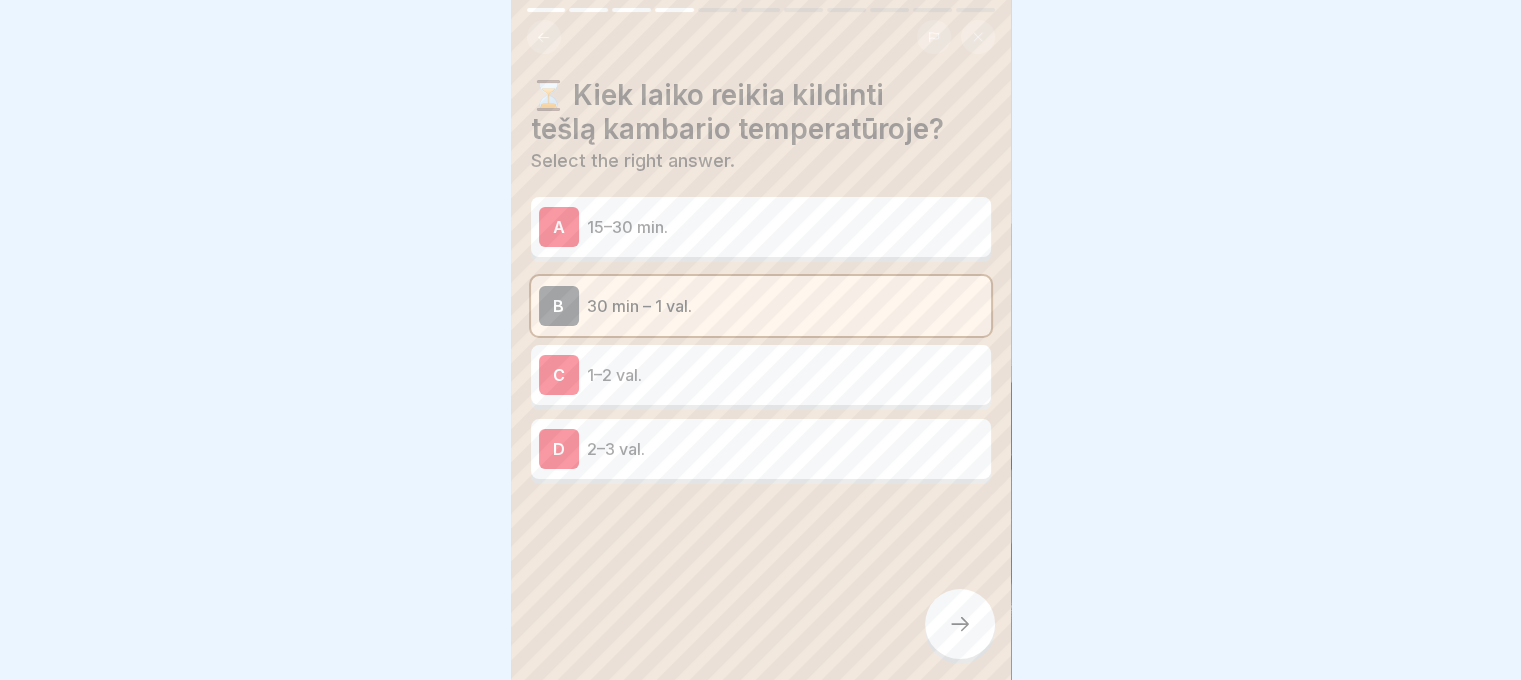 click at bounding box center [960, 624] 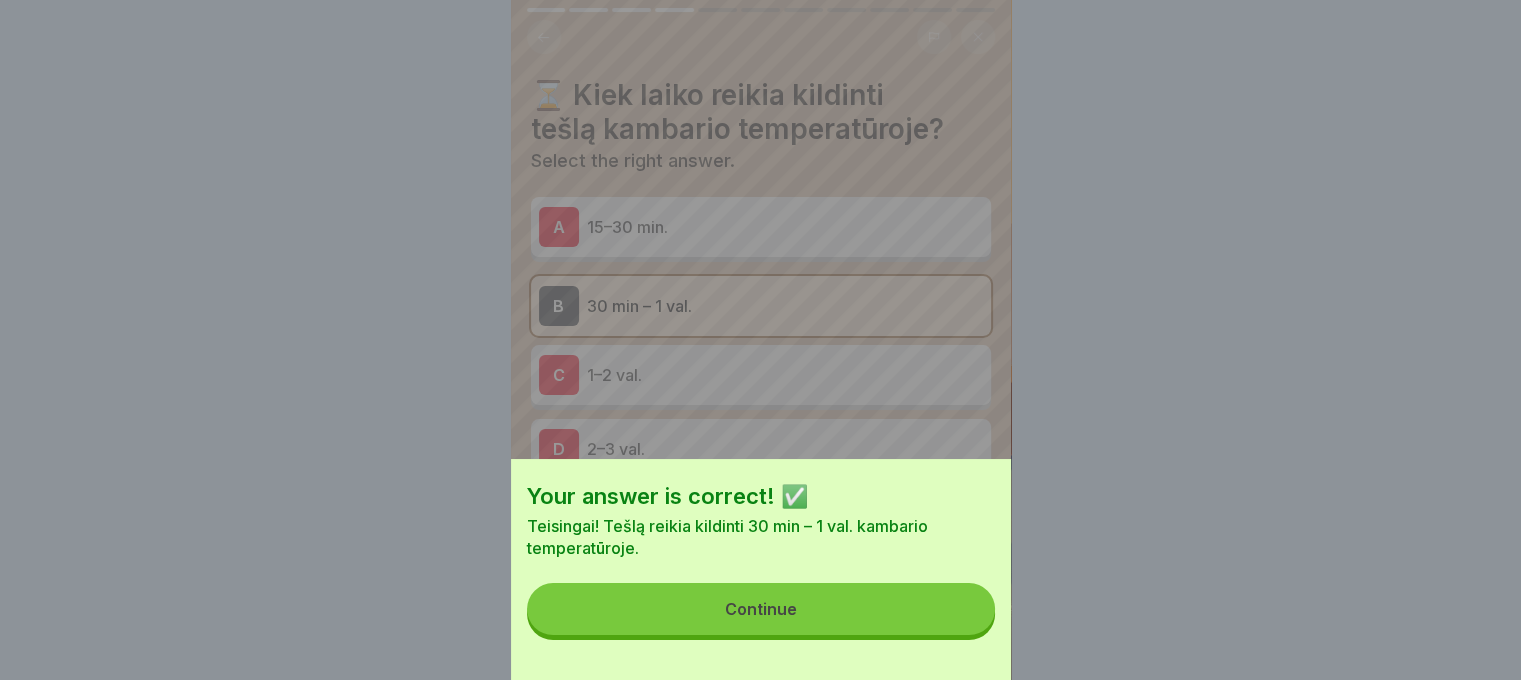 click on "Continue" at bounding box center [761, 609] 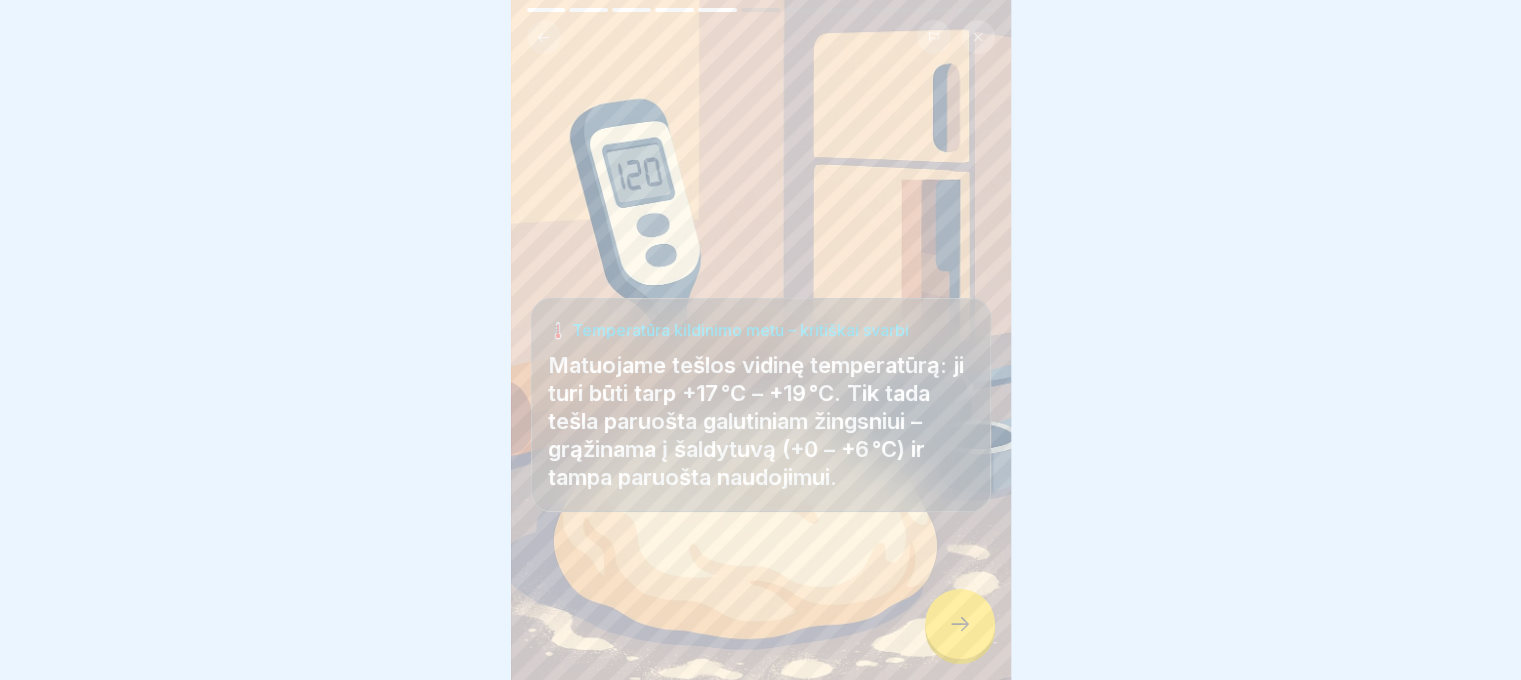 click at bounding box center [960, 624] 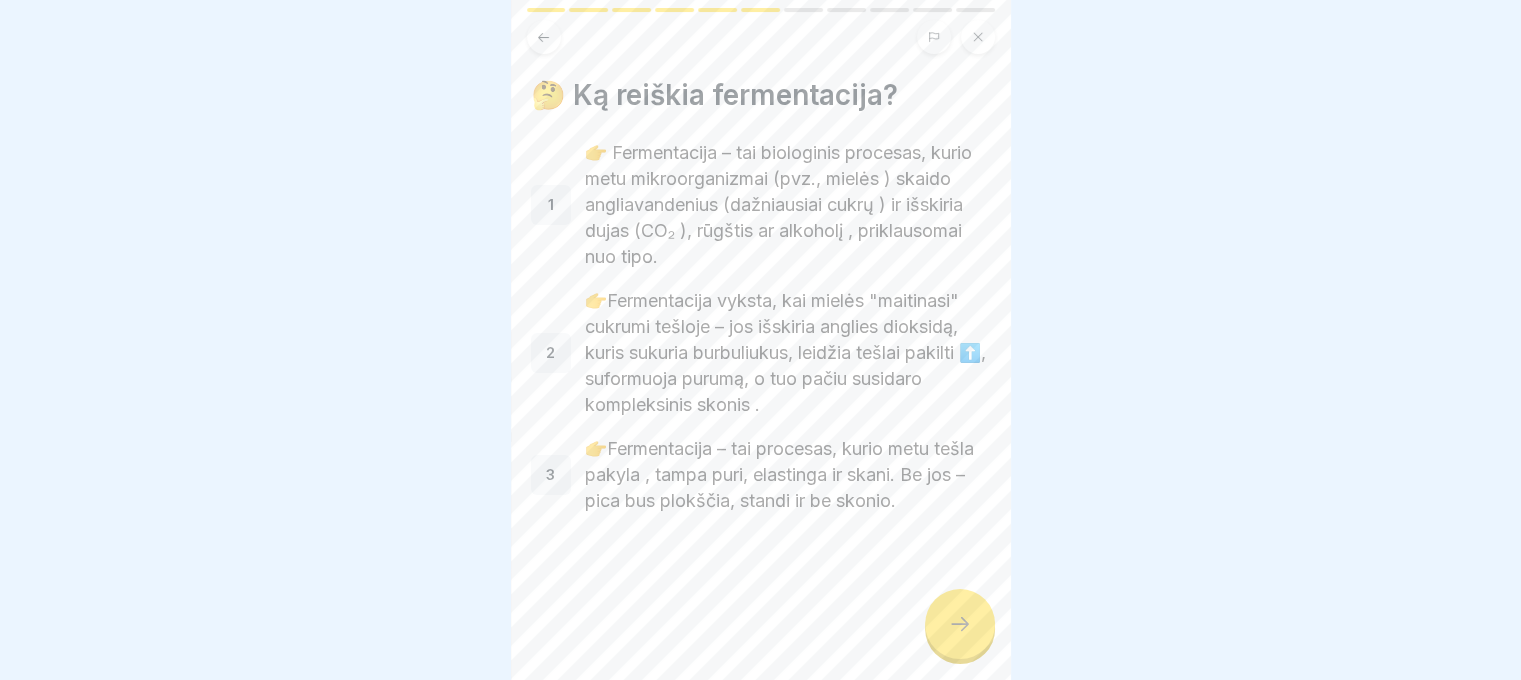 click 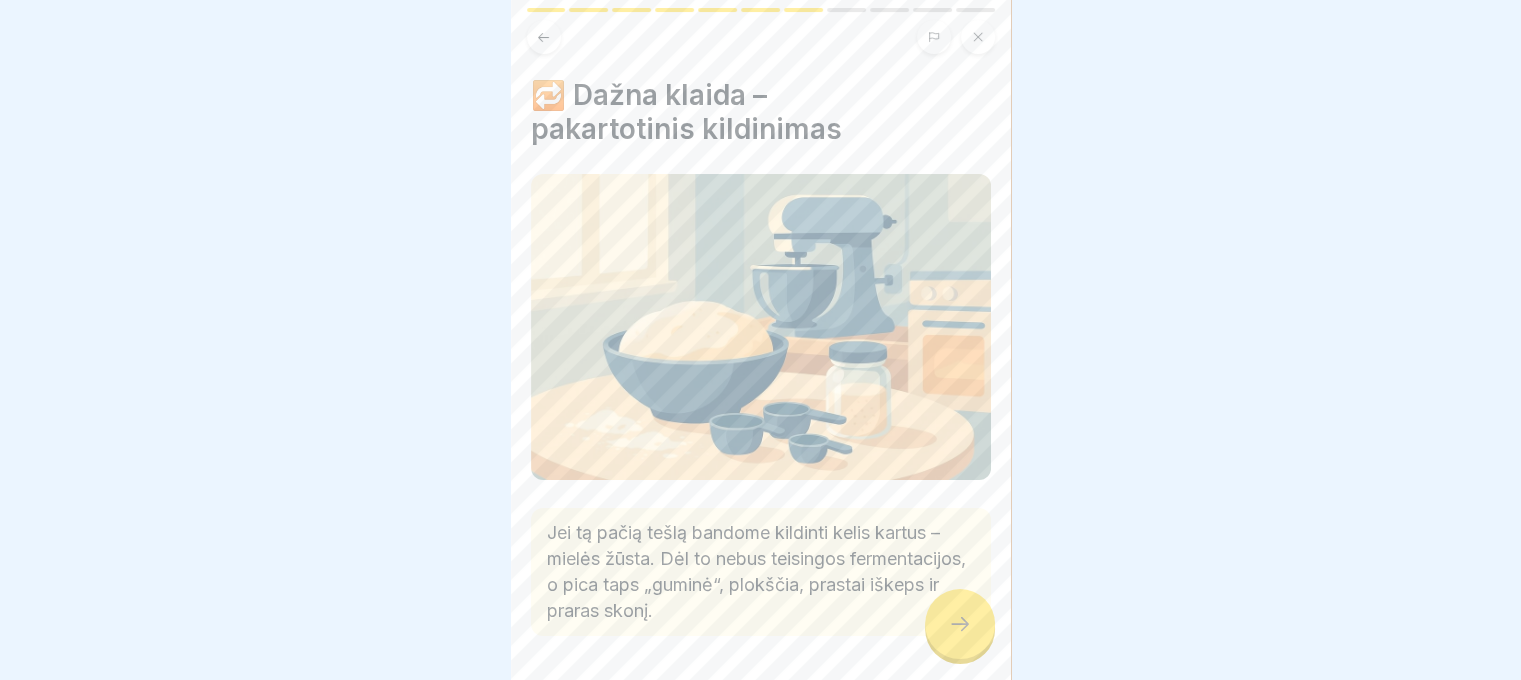 click 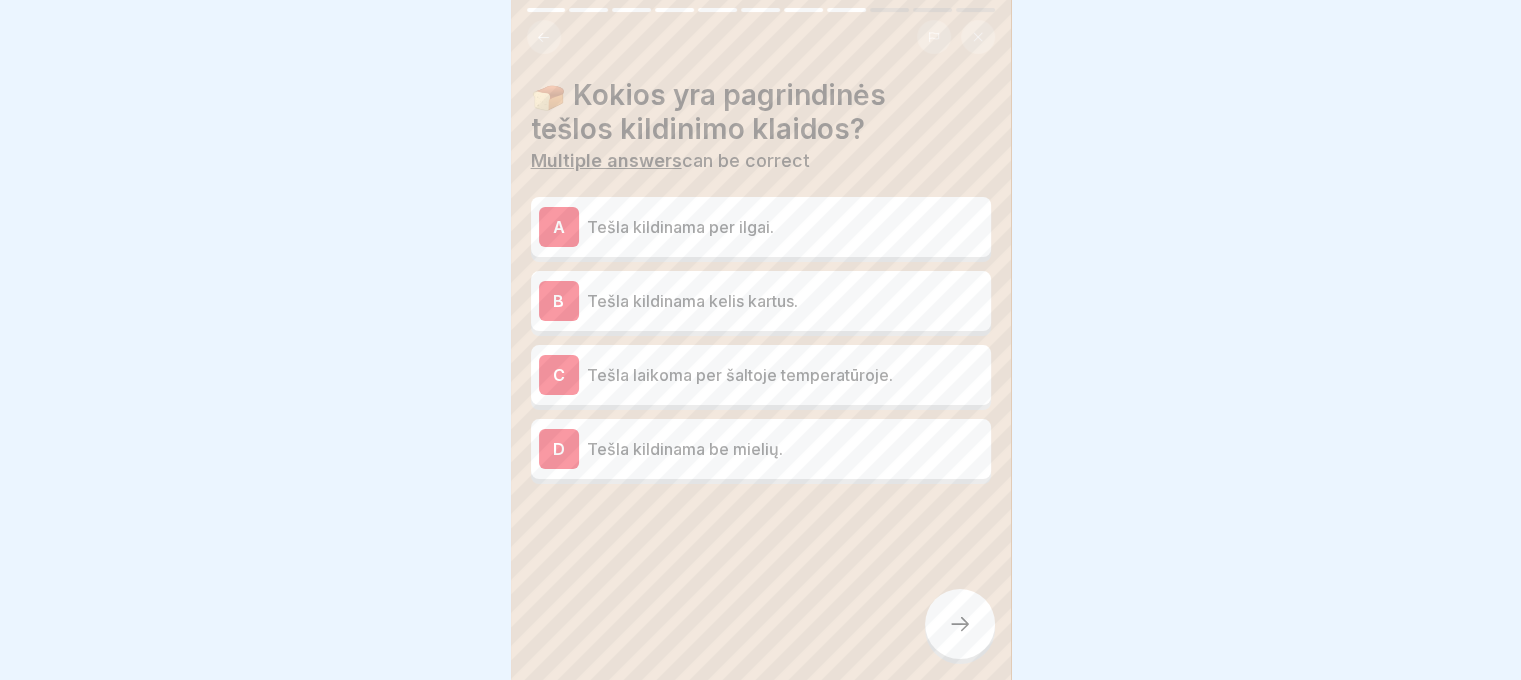 click on "Tešla kildinama kelis kartus." at bounding box center (785, 301) 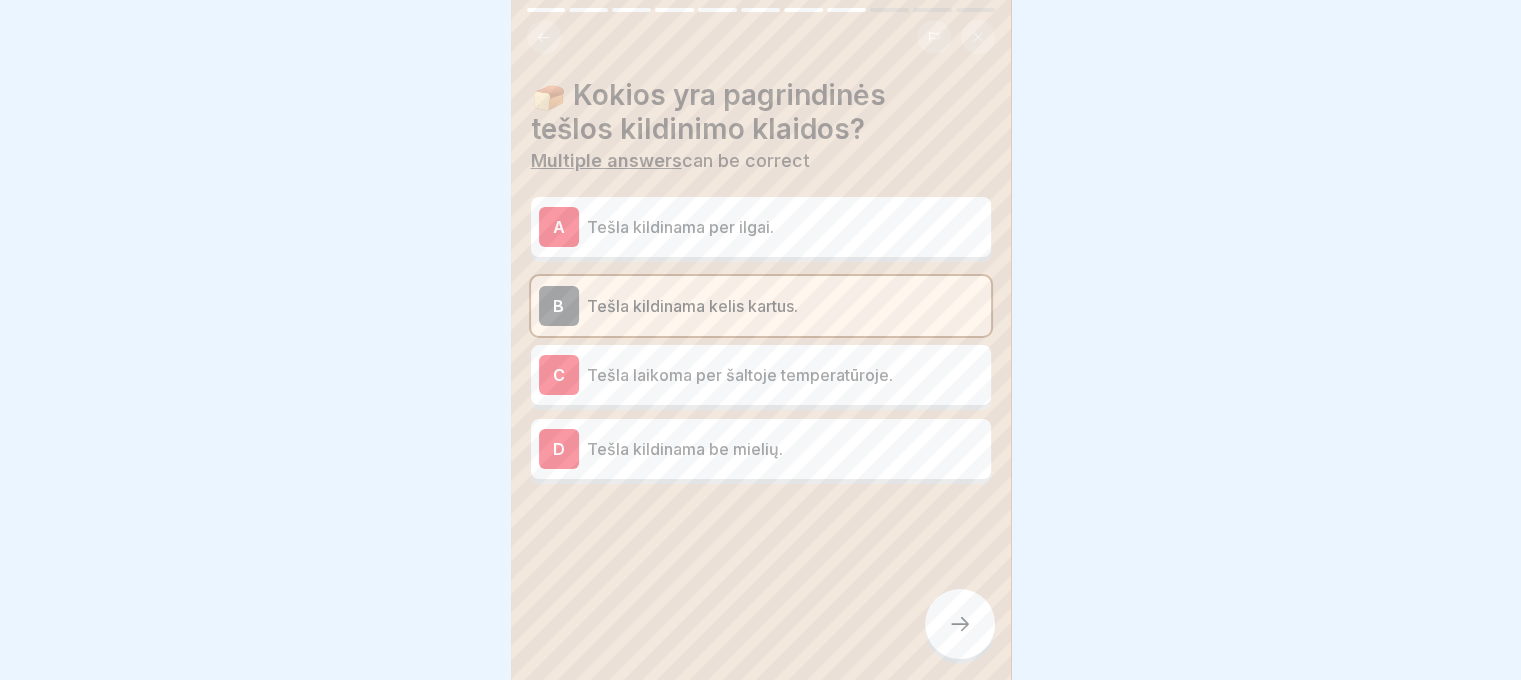 click on "A Tešla kildinama per ilgai." at bounding box center [761, 227] 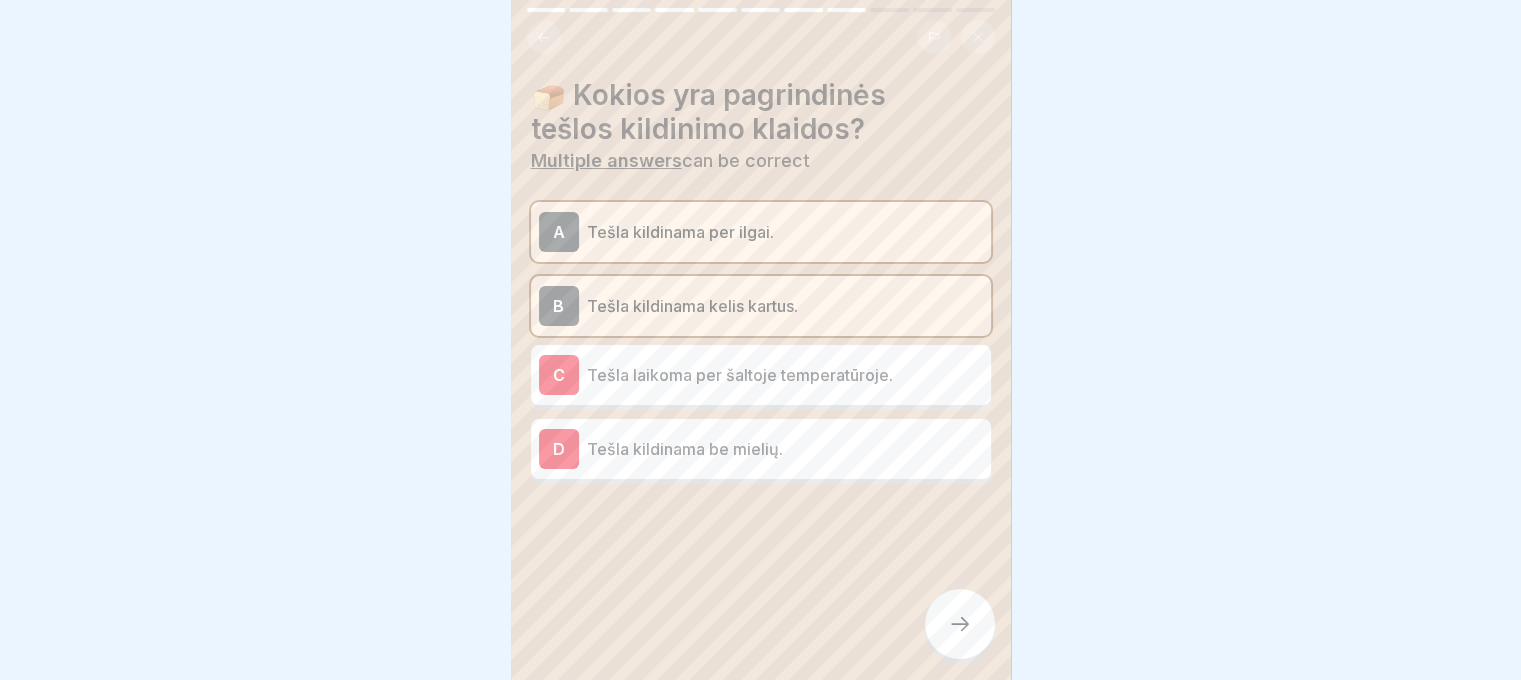 click on "🍞 Kokios yra pagrindinės tešlos kildinimo klaidos? Multiple answers  can be correct A Tešla kildinama per ilgai. B Tešla kildinama kelis kartus. C Tešla laikoma per šaltoje temperatūroje. D Tešla kildinama be mielių." at bounding box center (761, 340) 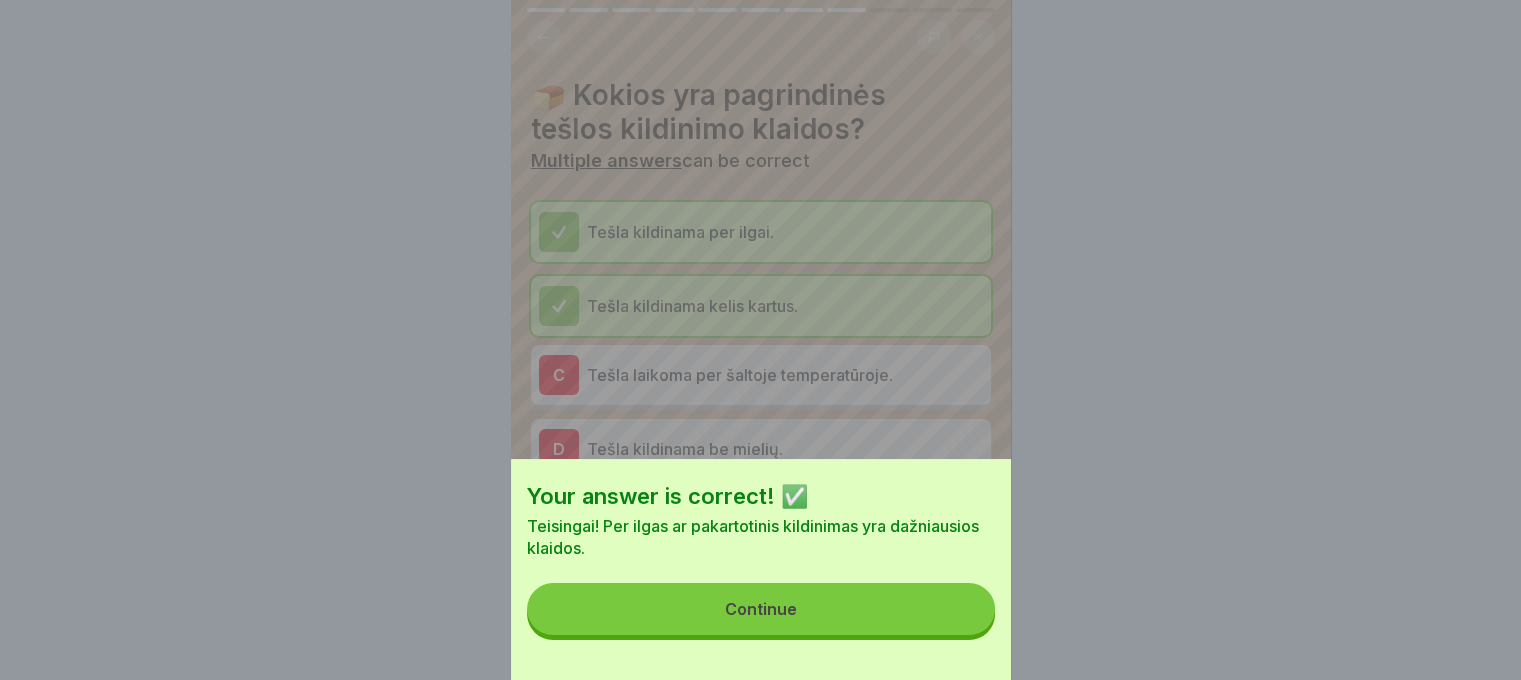 click on "Continue" at bounding box center [761, 609] 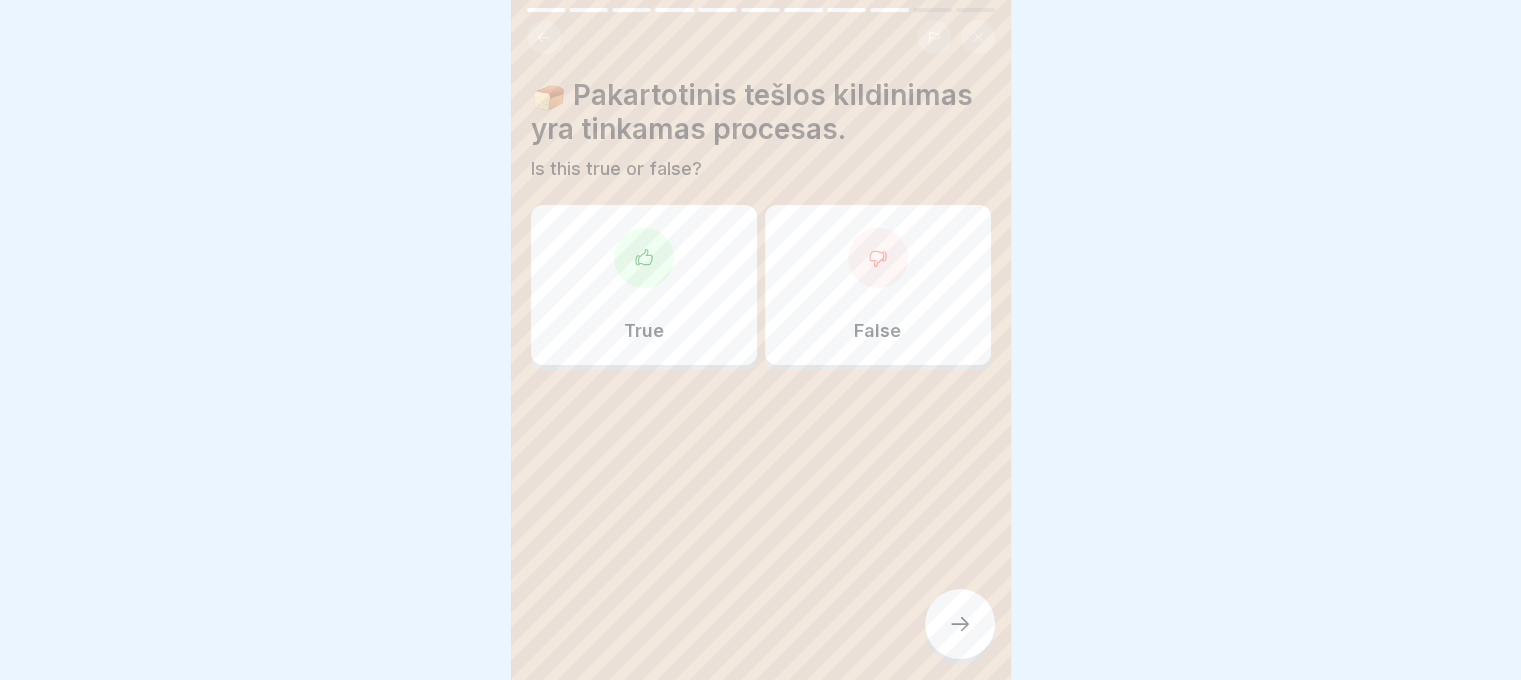 click on "False" at bounding box center [878, 285] 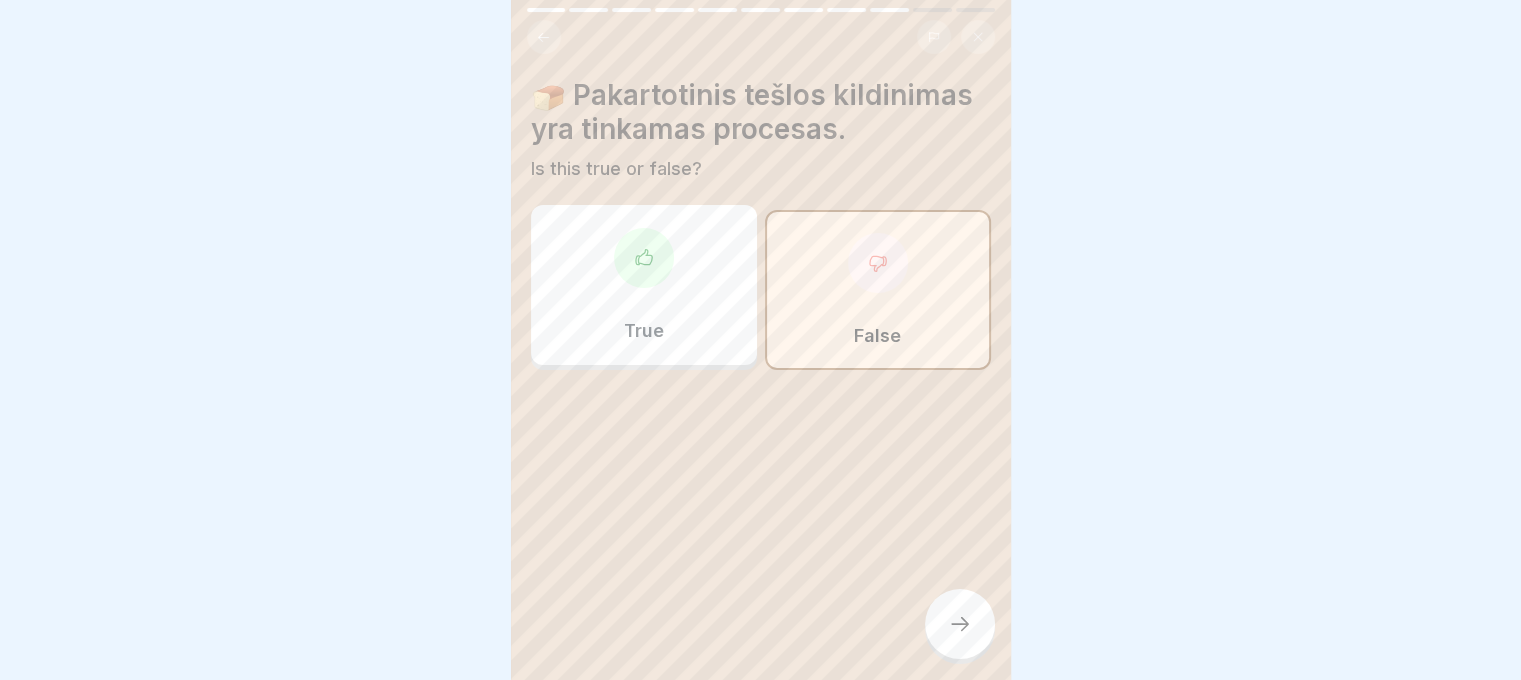 click at bounding box center [960, 624] 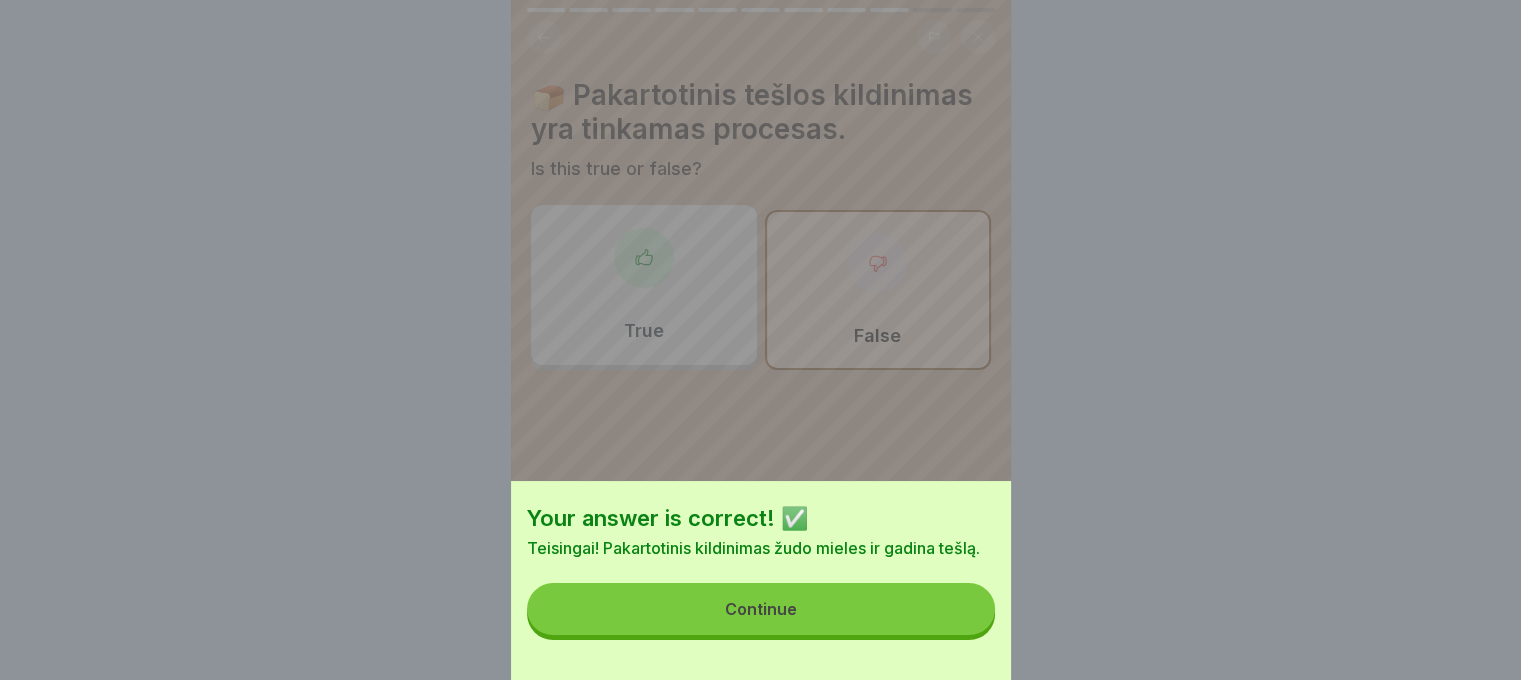 click on "Continue" at bounding box center [761, 609] 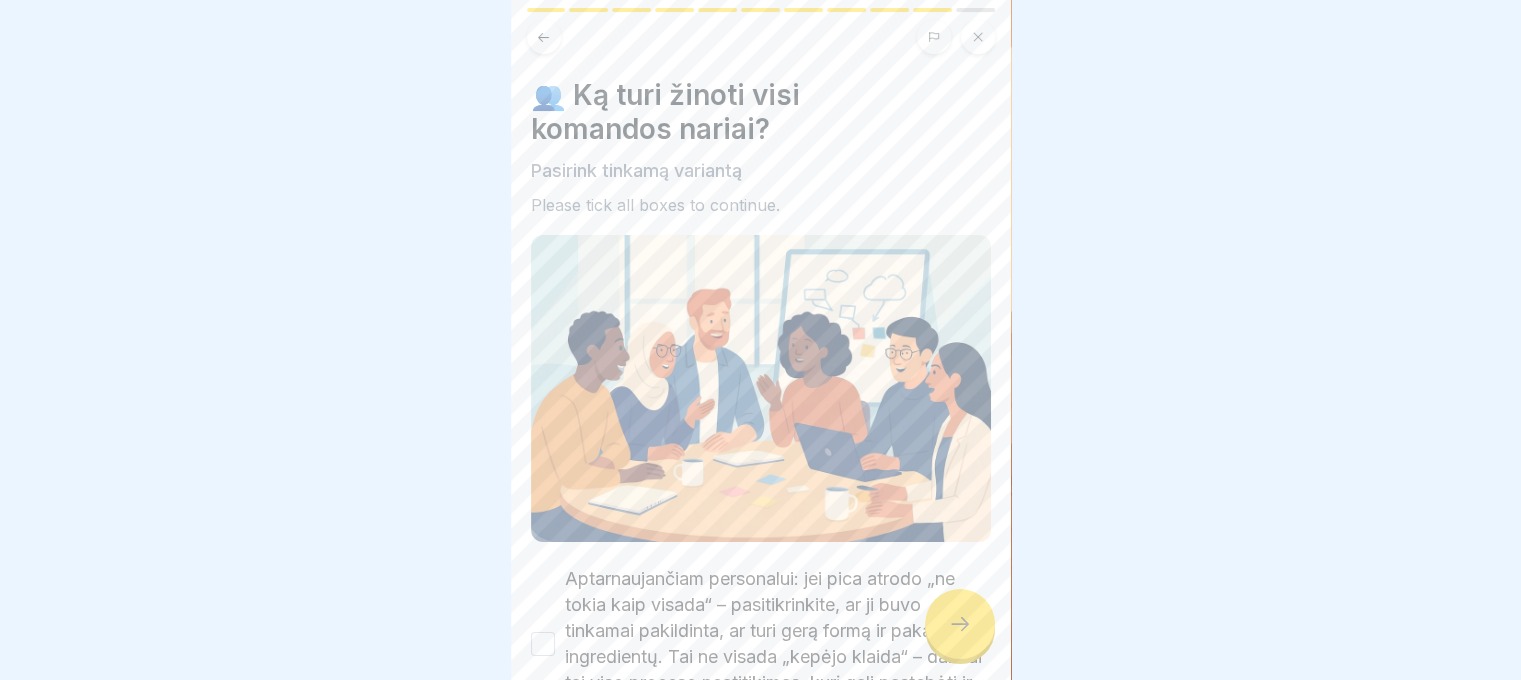 click at bounding box center (960, 624) 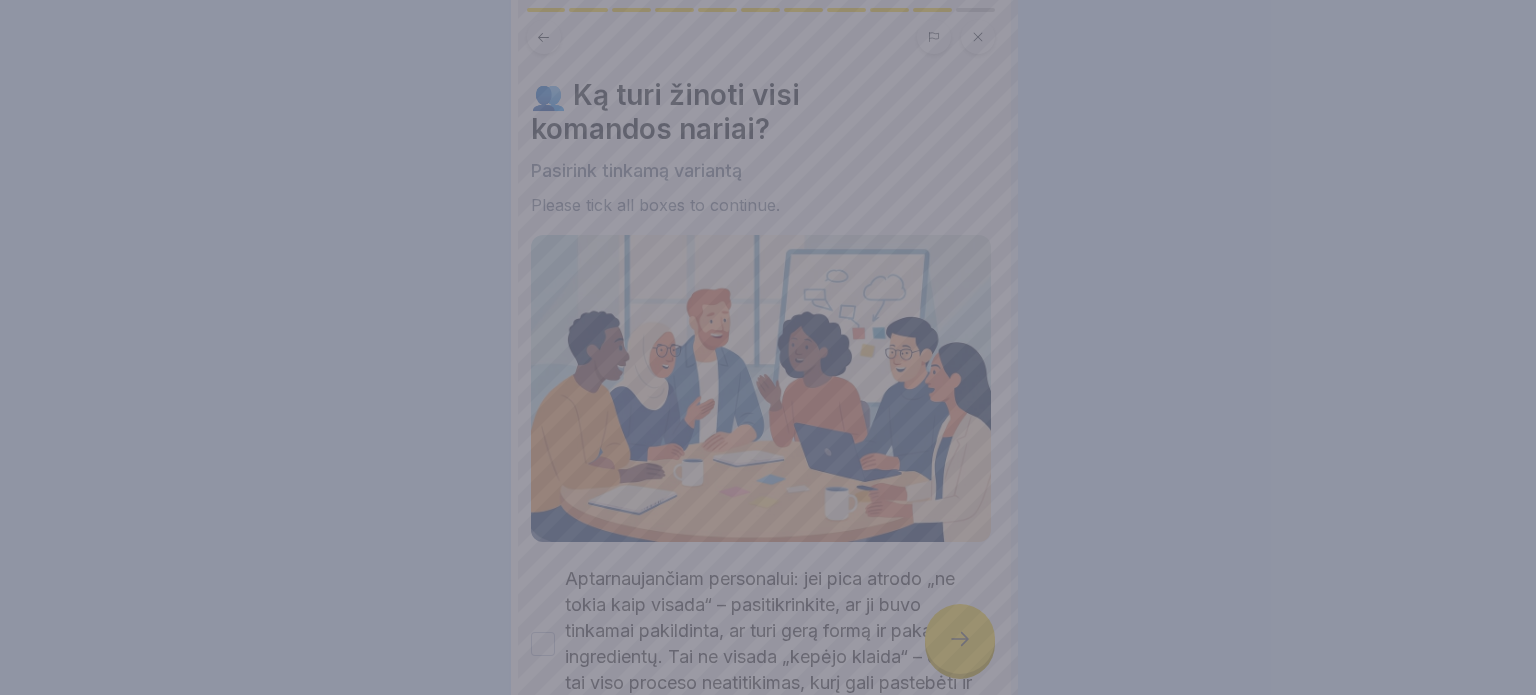 click at bounding box center (768, 347) 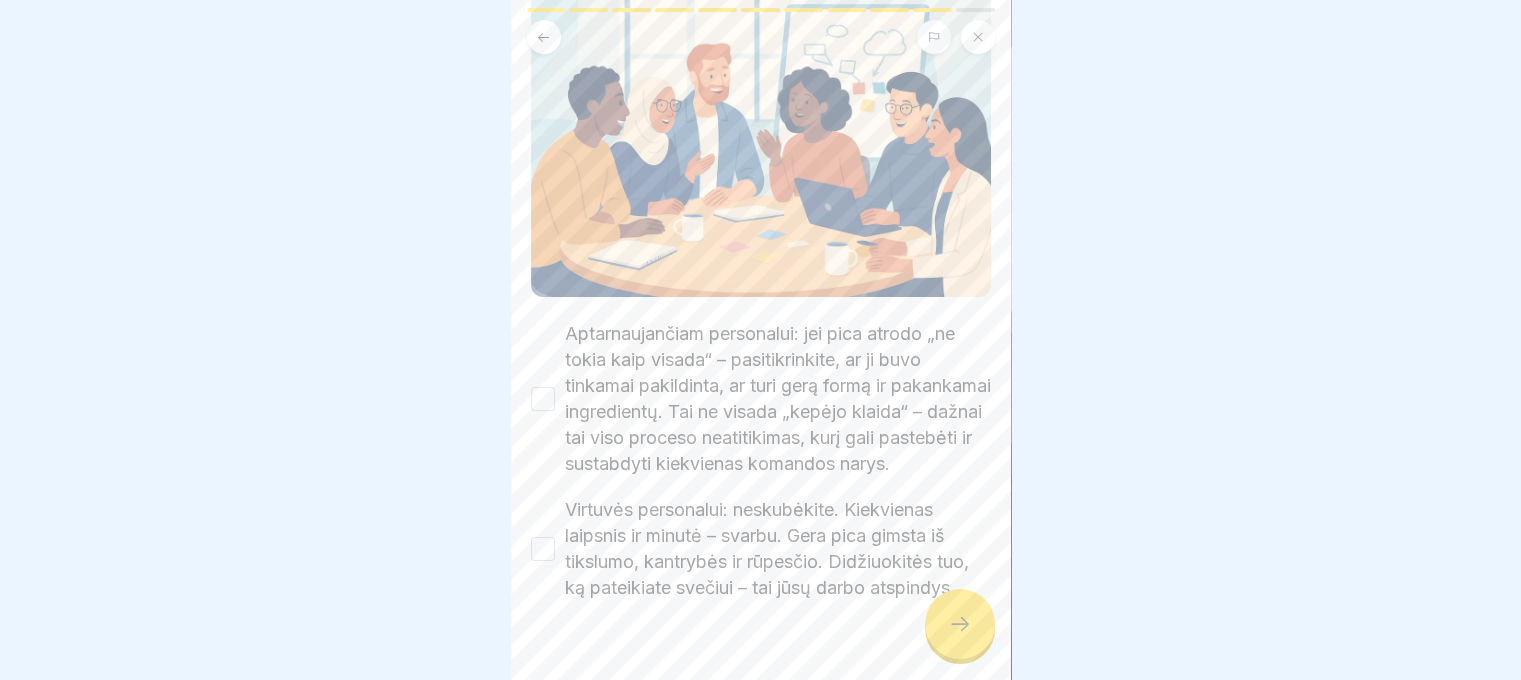 scroll, scrollTop: 327, scrollLeft: 0, axis: vertical 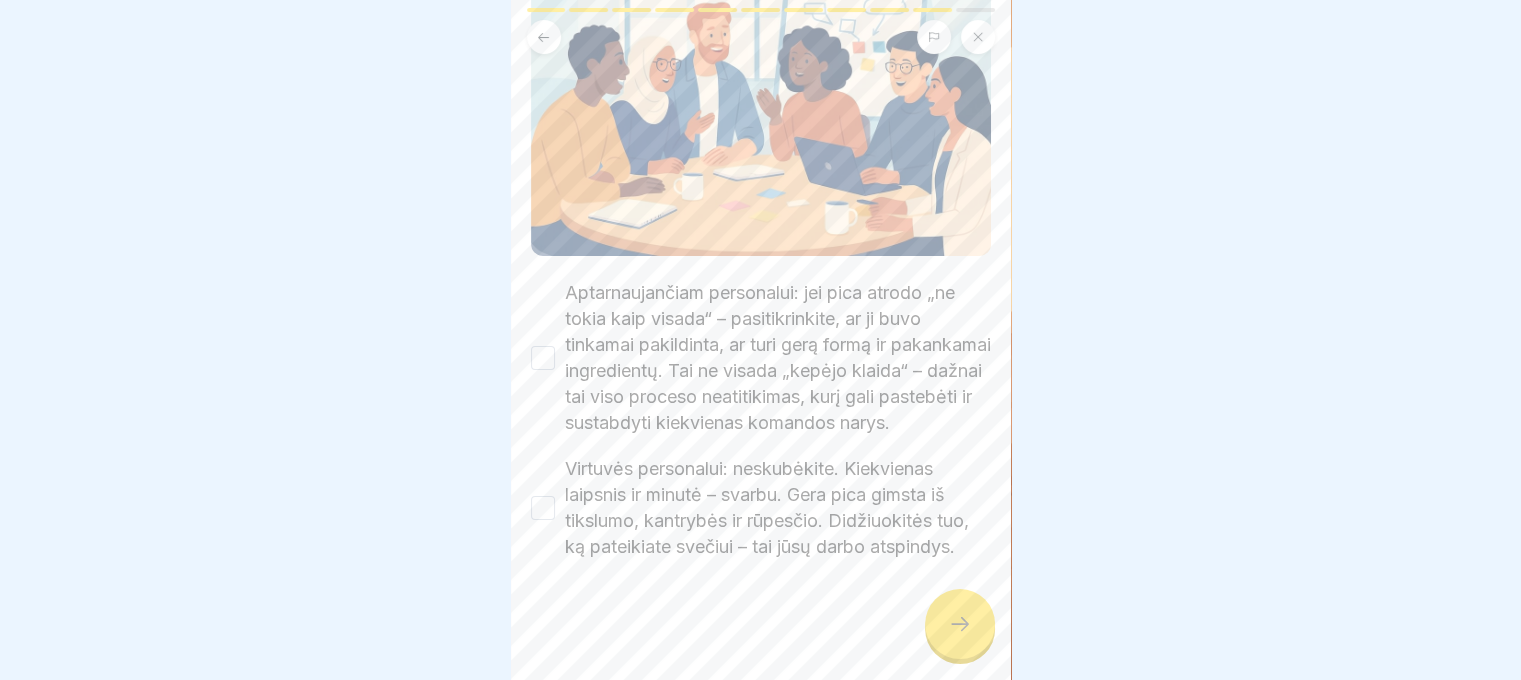click on "Aptarnaujančiam personalui: jei pica atrodo „ne tokia kaip visada“ – pasitikrinkite, ar ji buvo tinkamai pakildinta, ar turi gerą formą ir pakankamai ingredientų. Tai ne visada „kepėjo klaida“ – dažnai tai viso proceso neatitikimas, kurį gali pastebėti ir sustabdyti kiekvienas komandos narys." at bounding box center [778, 358] 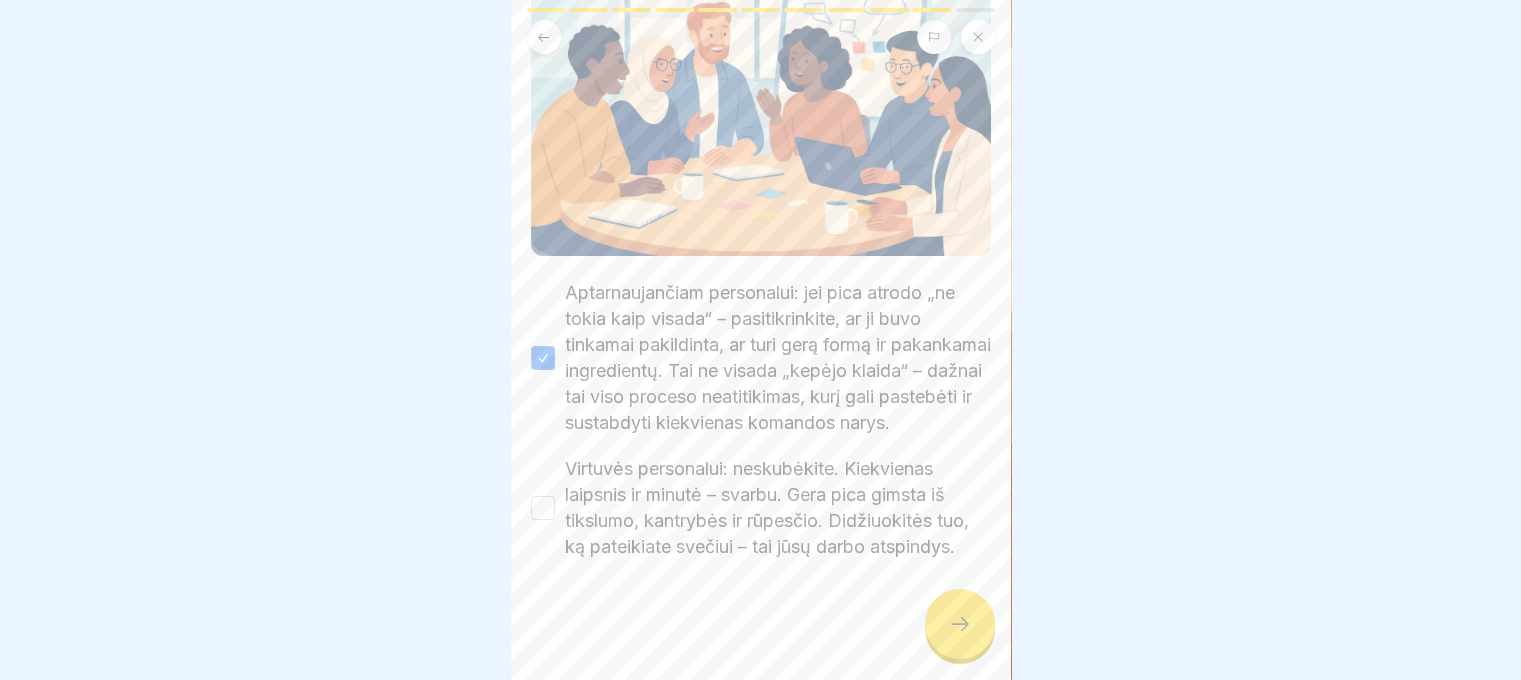 click on "Virtuvės personalui: neskubėkite. Kiekvienas laipsnis ir minutė – svarbu. Gera pica gimsta iš tikslumo, kantrybės ir rūpesčio. Didžiuokitės tuo, ką pateikiate svečiui – tai jūsų darbo atspindys." at bounding box center (778, 508) 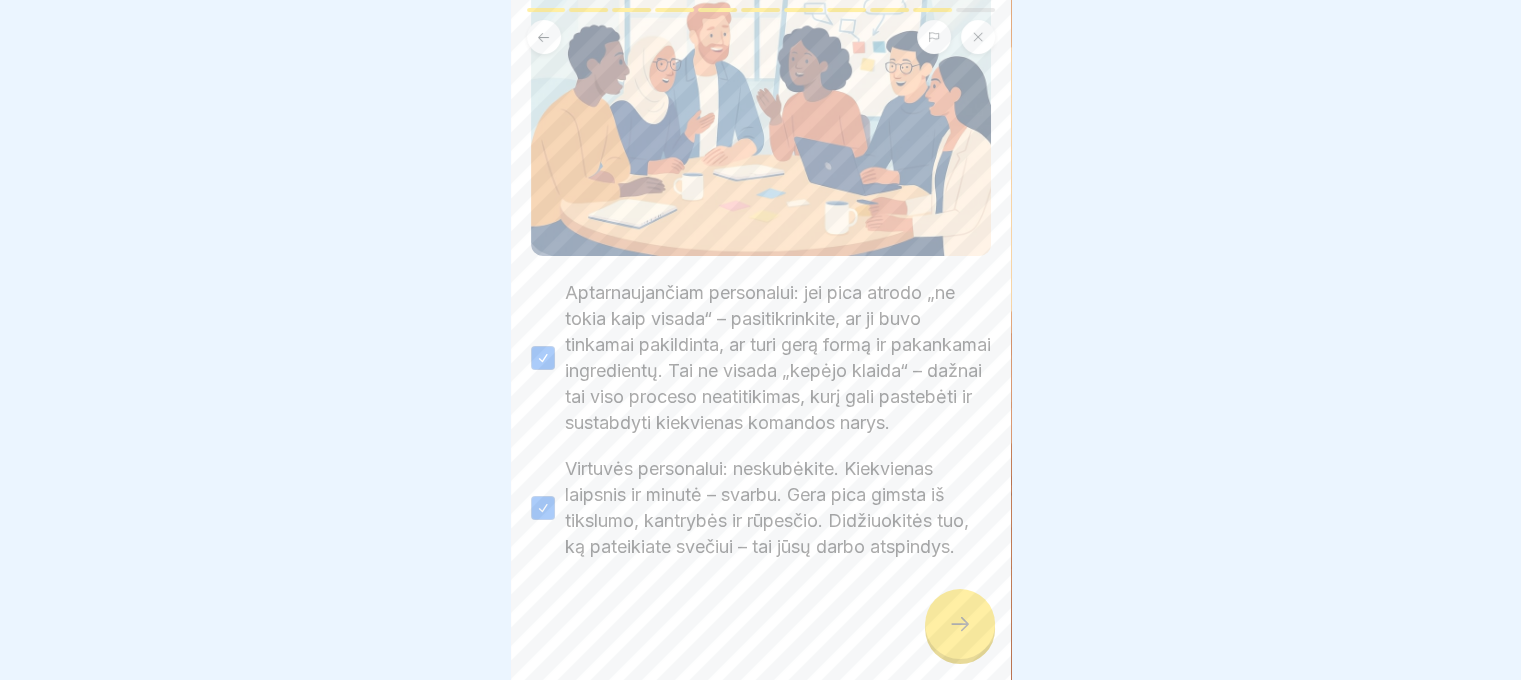 click at bounding box center (761, 620) 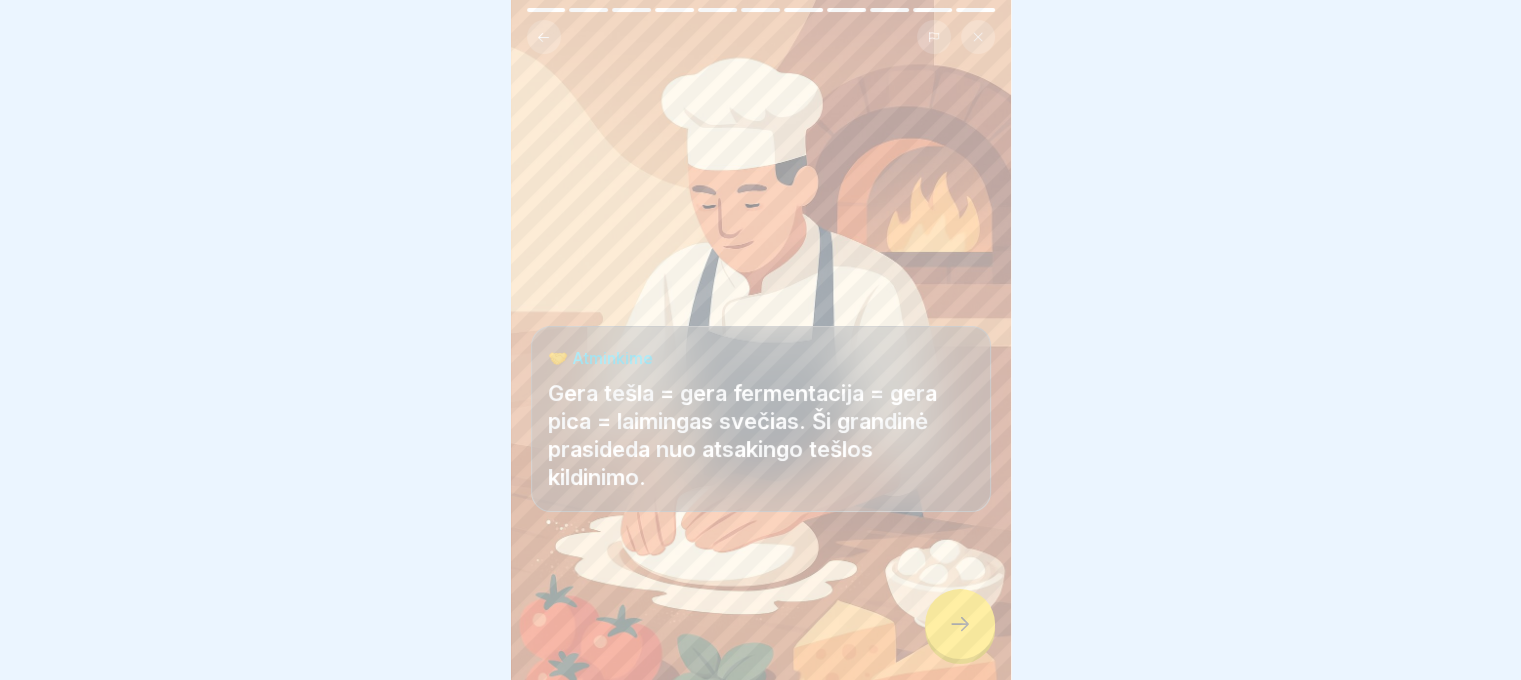 scroll, scrollTop: 15, scrollLeft: 0, axis: vertical 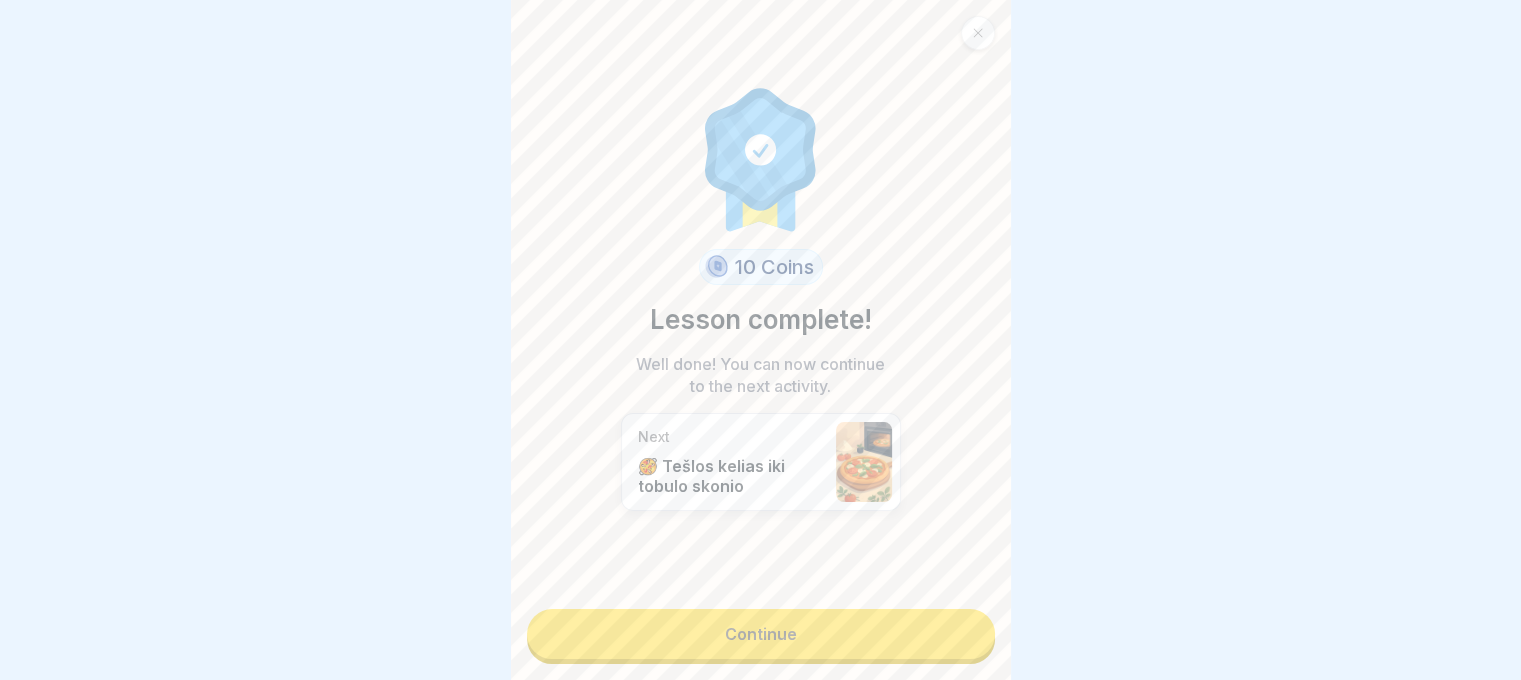 click on "Continue" at bounding box center (761, 634) 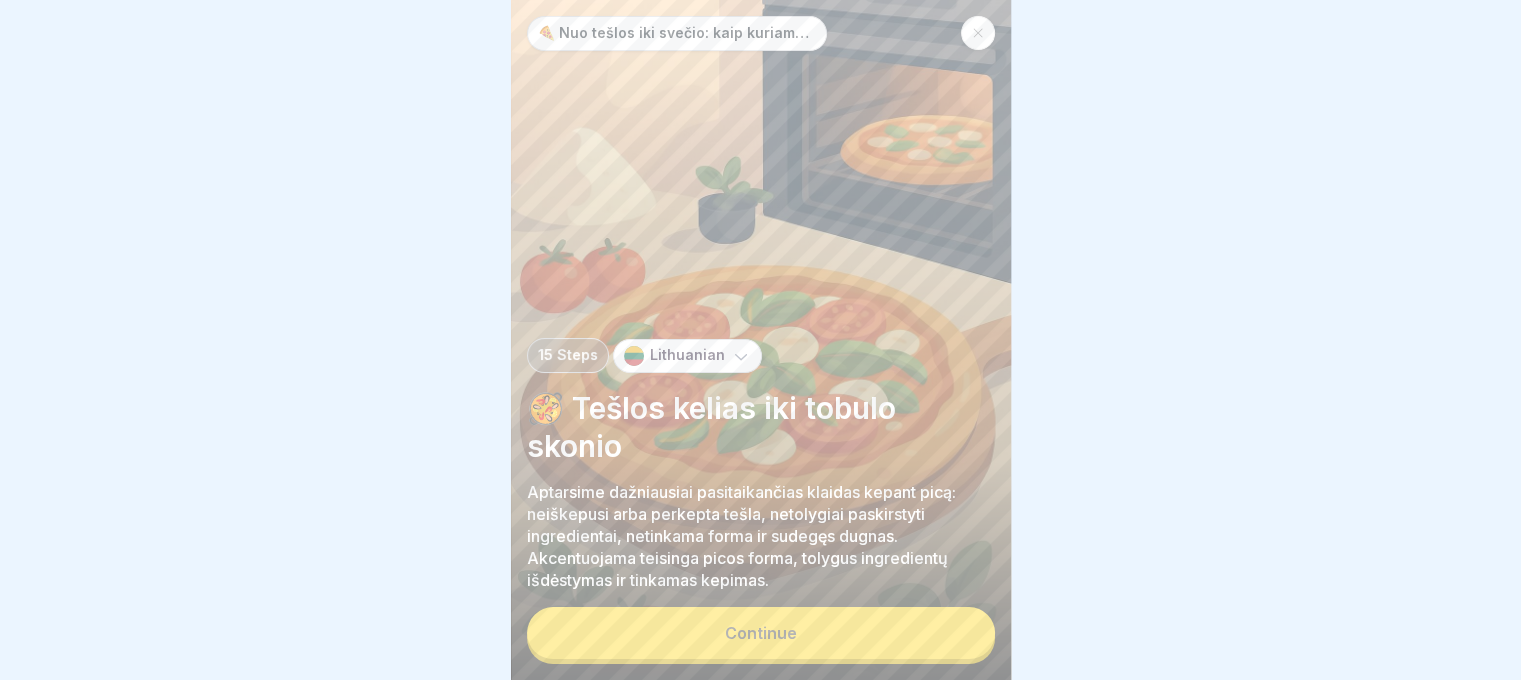 scroll, scrollTop: 0, scrollLeft: 0, axis: both 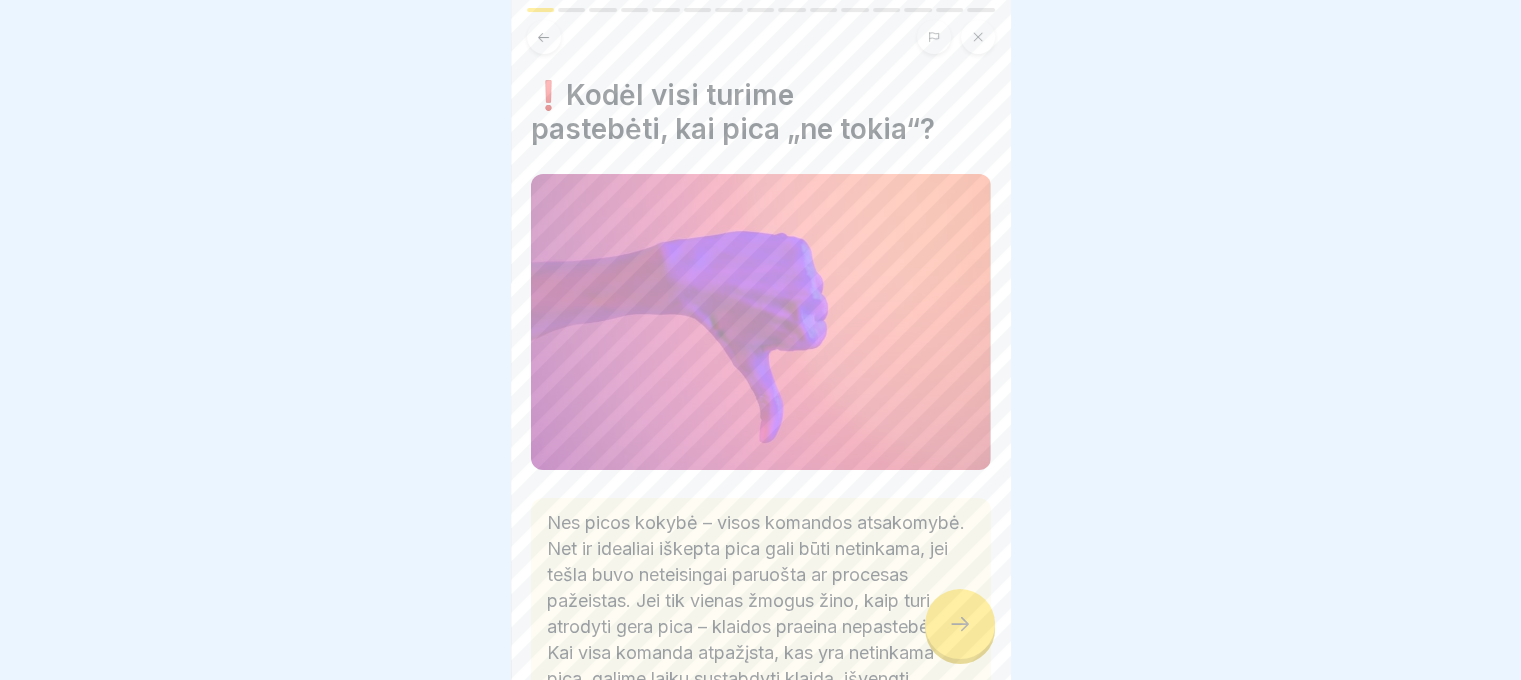 click at bounding box center [960, 624] 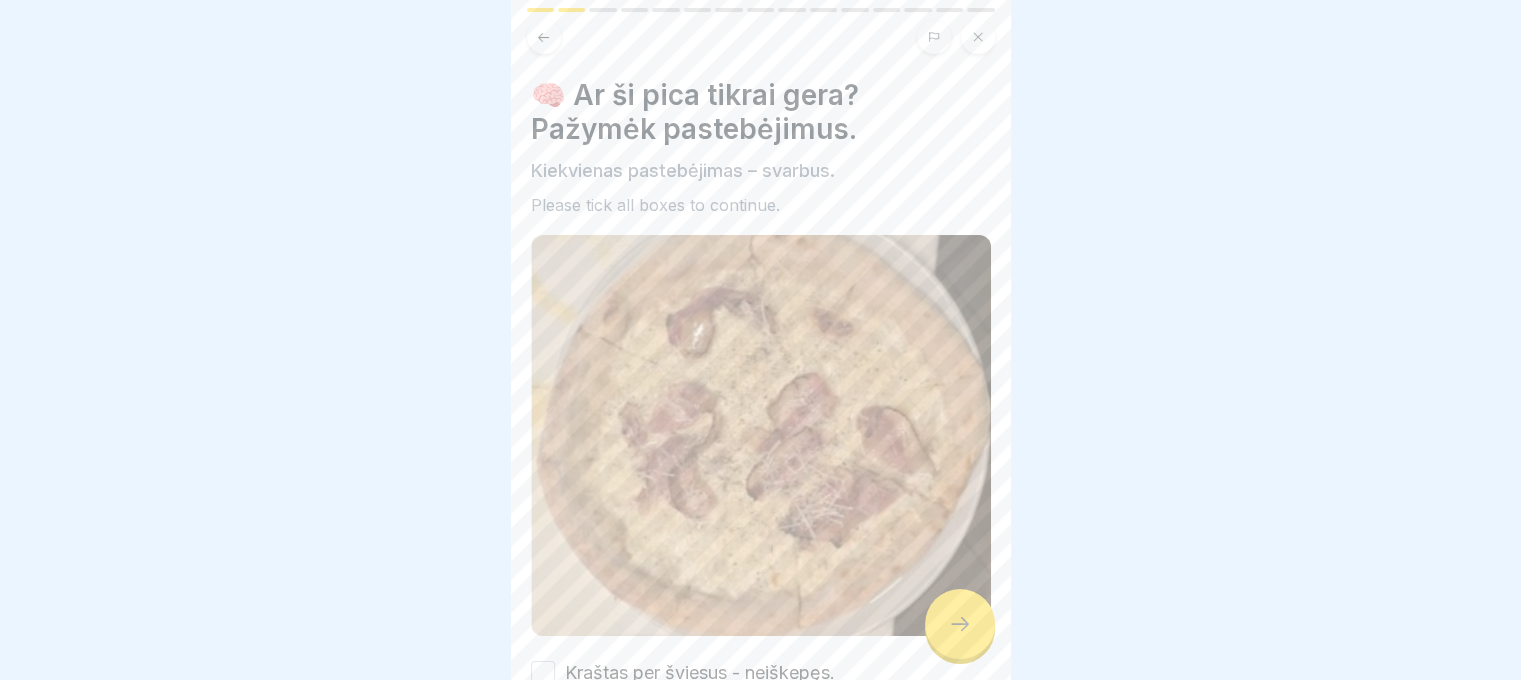 click at bounding box center [960, 624] 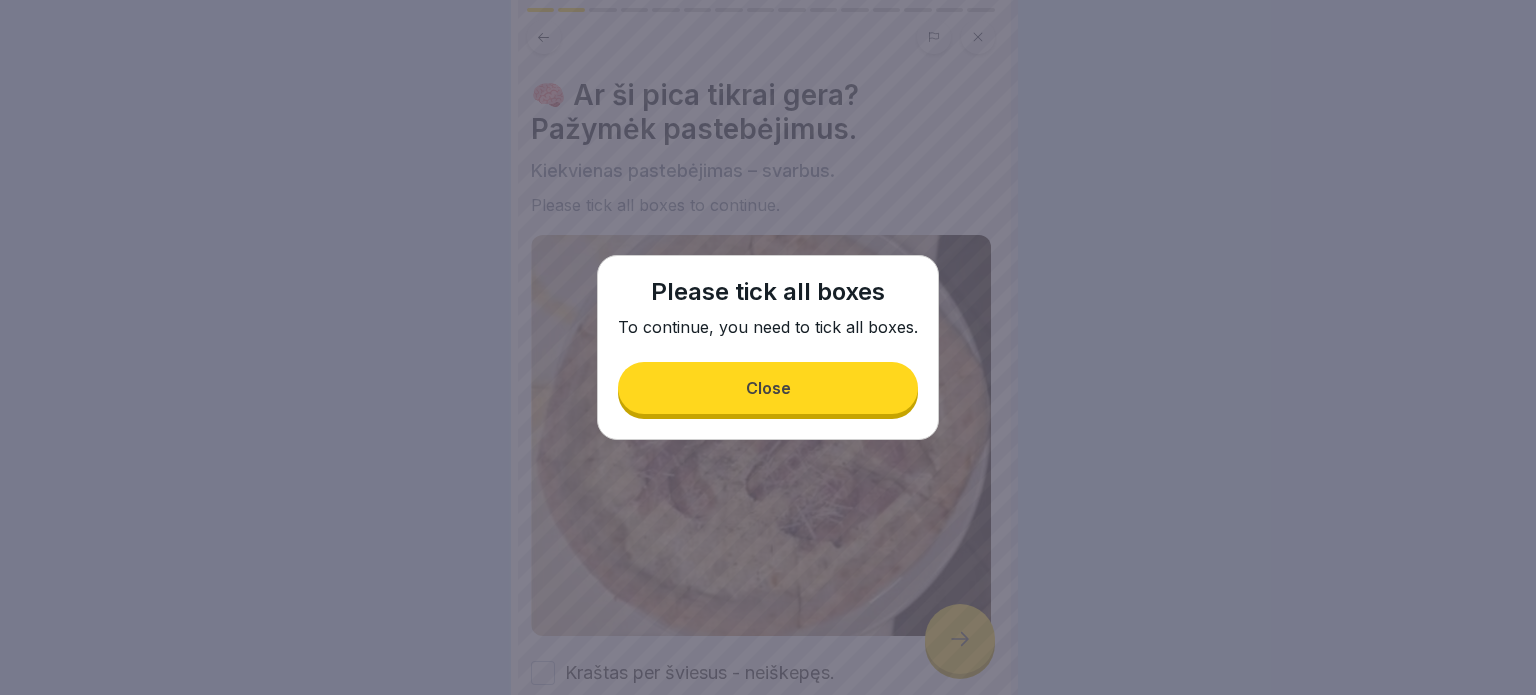 click on "Close" at bounding box center (768, 388) 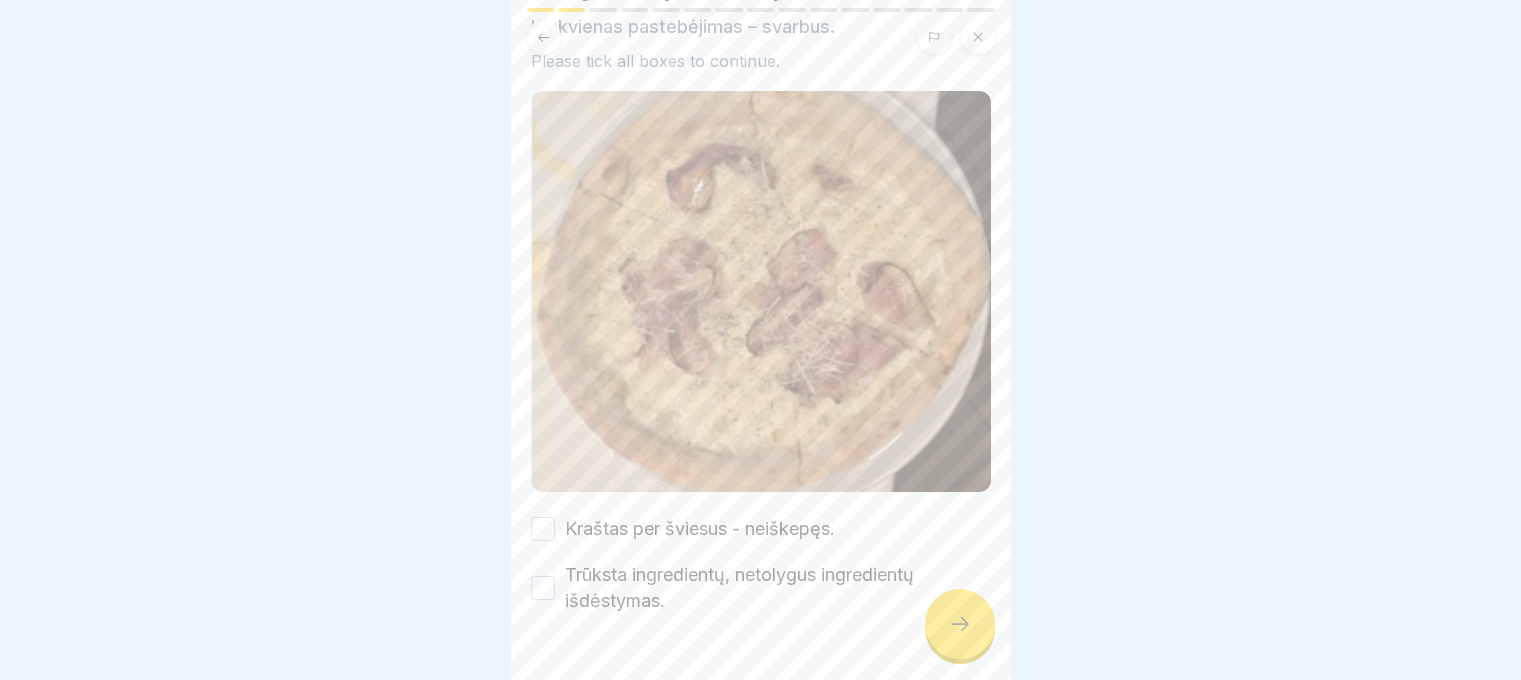 scroll, scrollTop: 184, scrollLeft: 0, axis: vertical 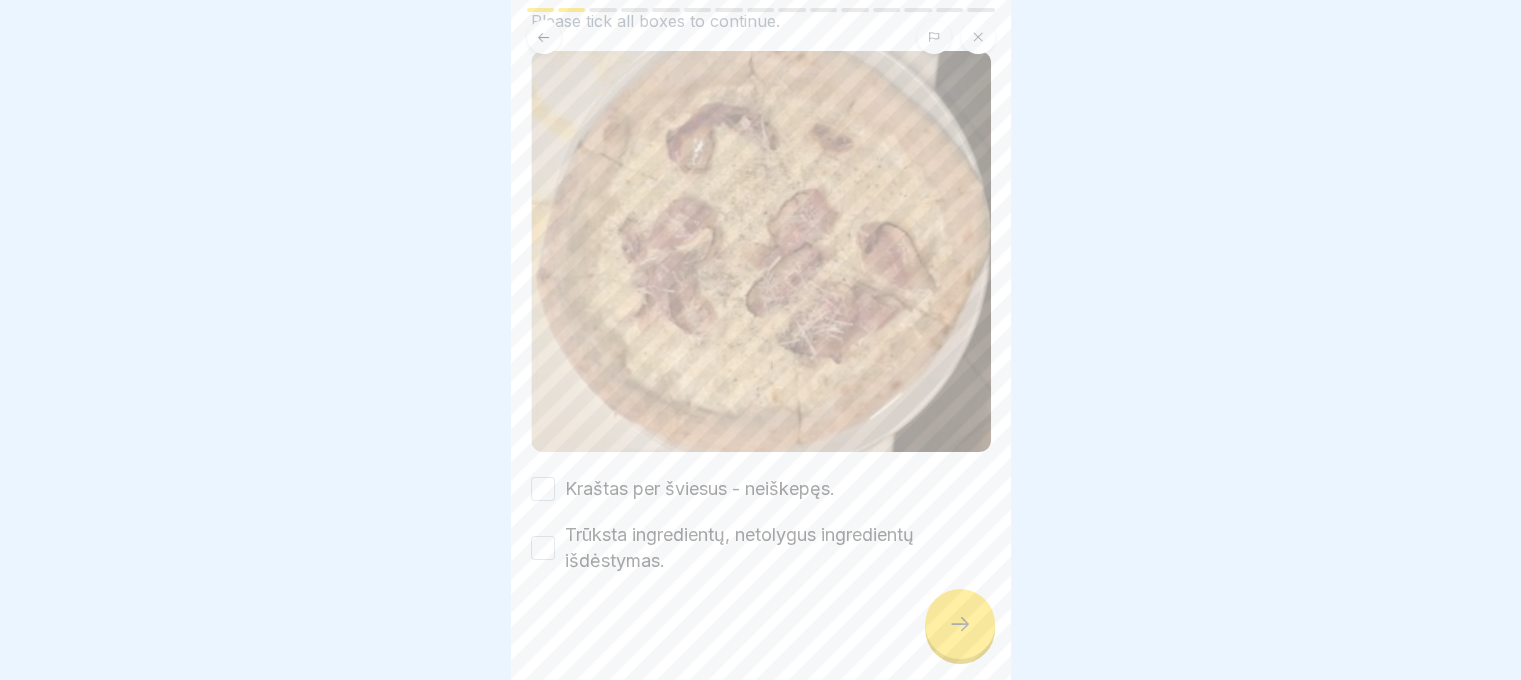 click on "Trūksta ingredientų, netolygus ingredientų išdėstymas." at bounding box center (778, 548) 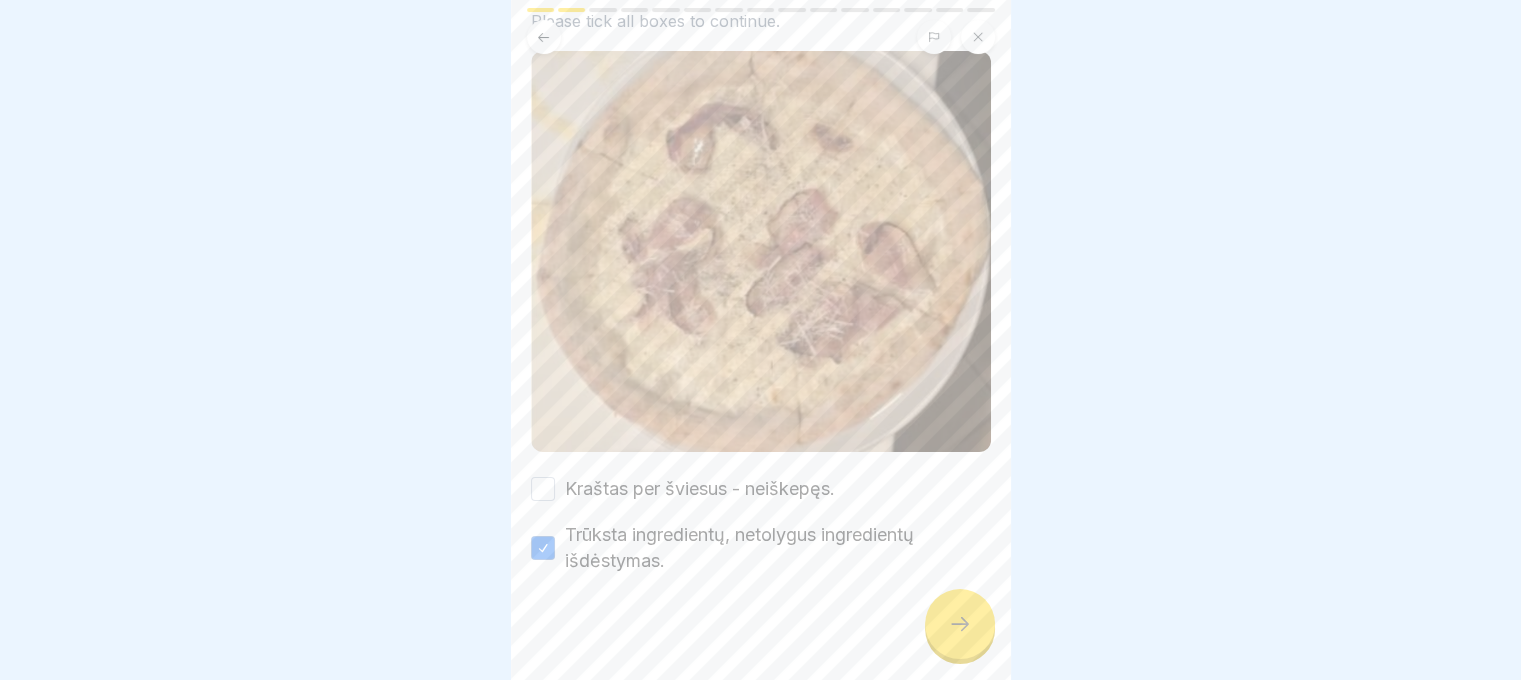 click on "🧠 Ar ši pica tikrai gera? Pažymėk pastebėjimus. Kiekvienas pastebėjimas – svarbus. Please tick all boxes to continue. Kraštas per šviesus - neiškepęs. Trūksta ingredientų, netolygus ingredientų išdėstymas." at bounding box center (761, 234) 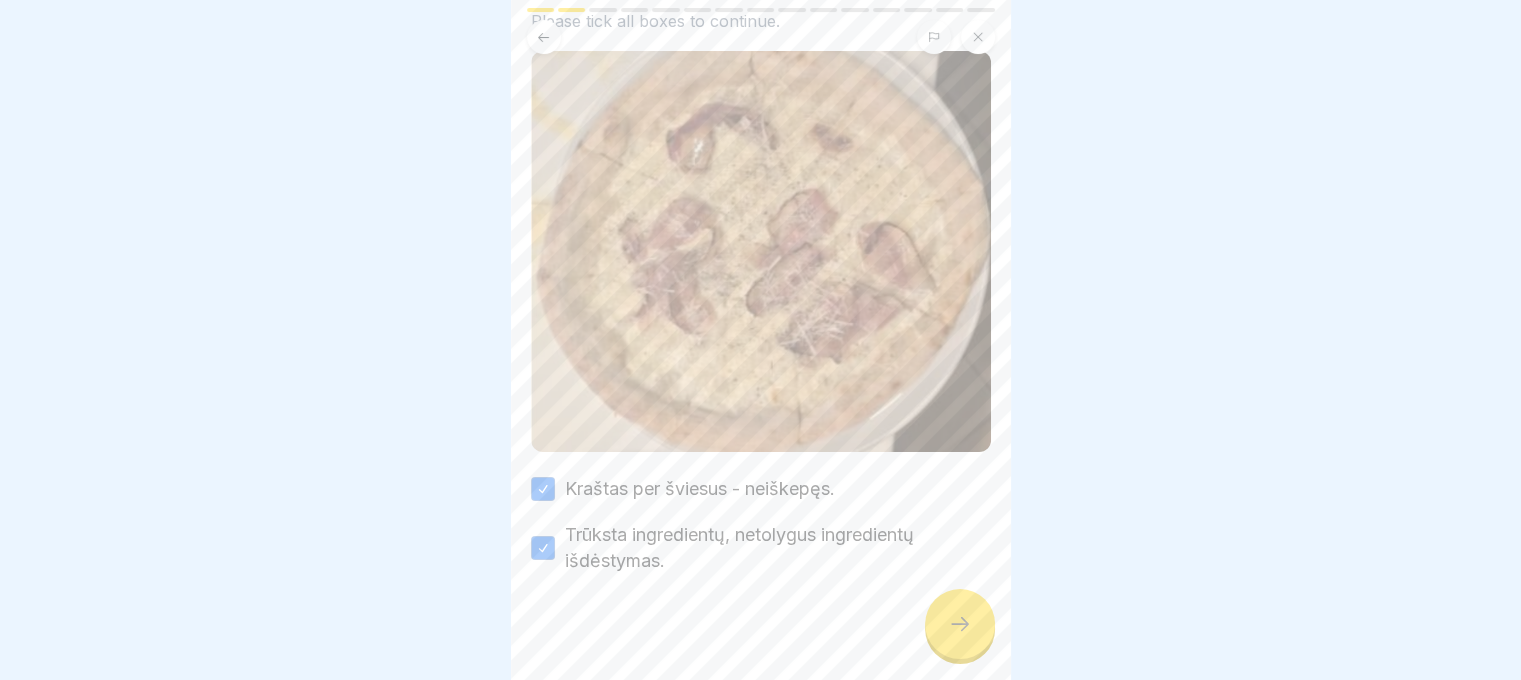 click at bounding box center (960, 624) 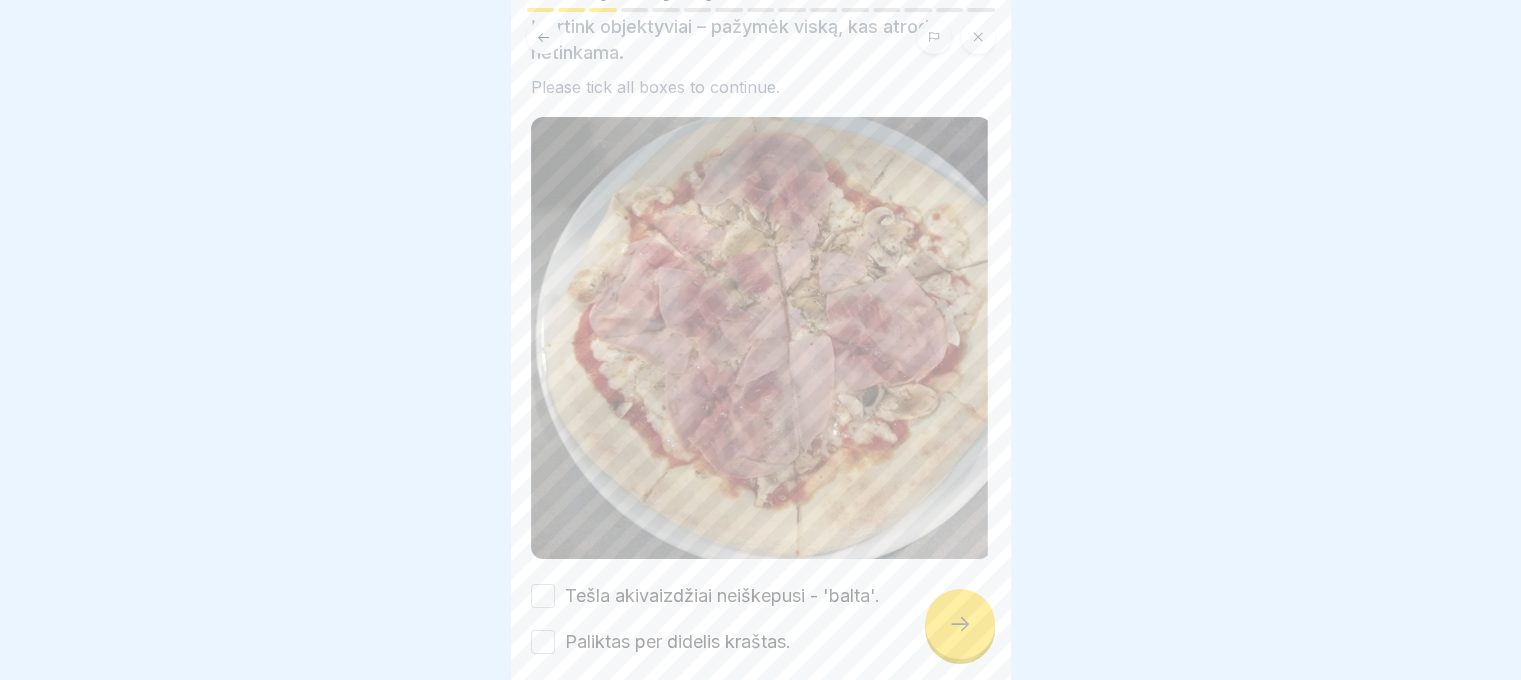 scroll, scrollTop: 224, scrollLeft: 0, axis: vertical 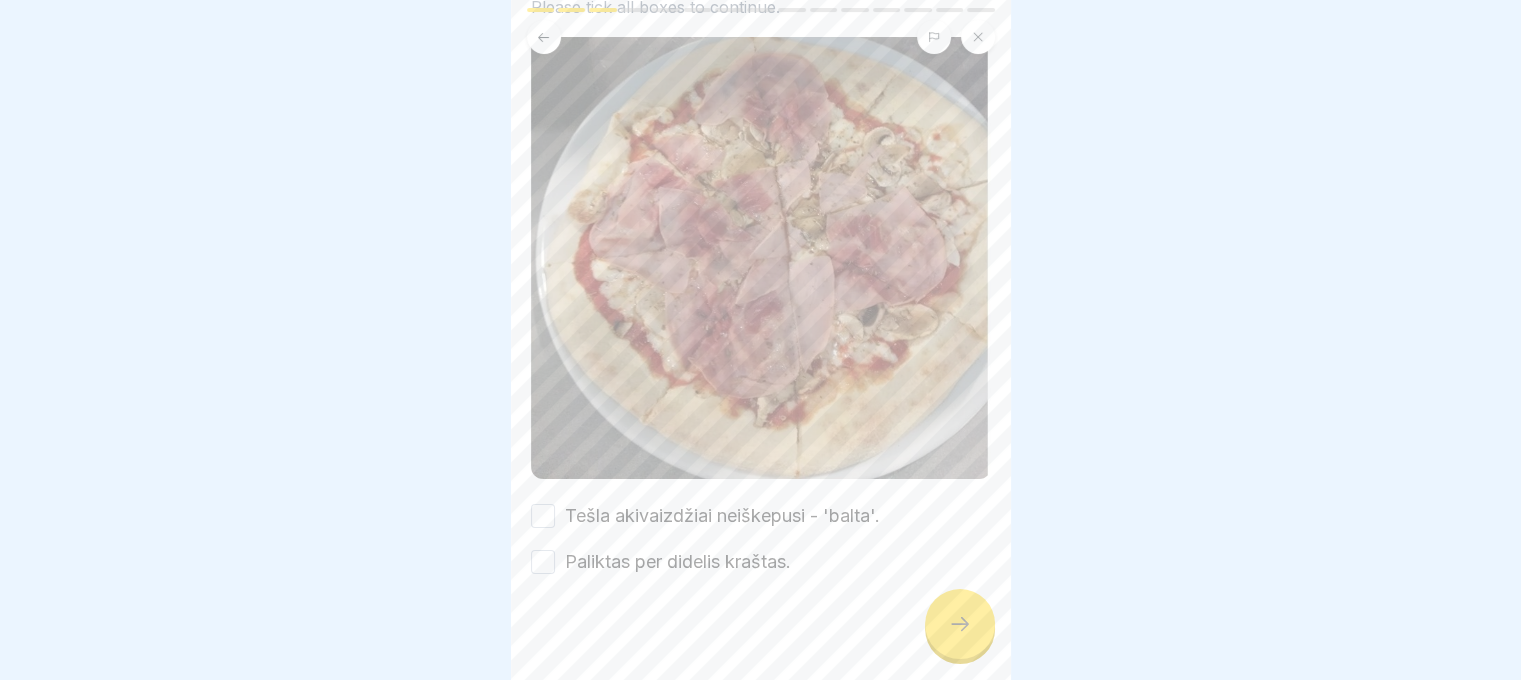 click on "Paliktas per didelis kraštas." at bounding box center (678, 562) 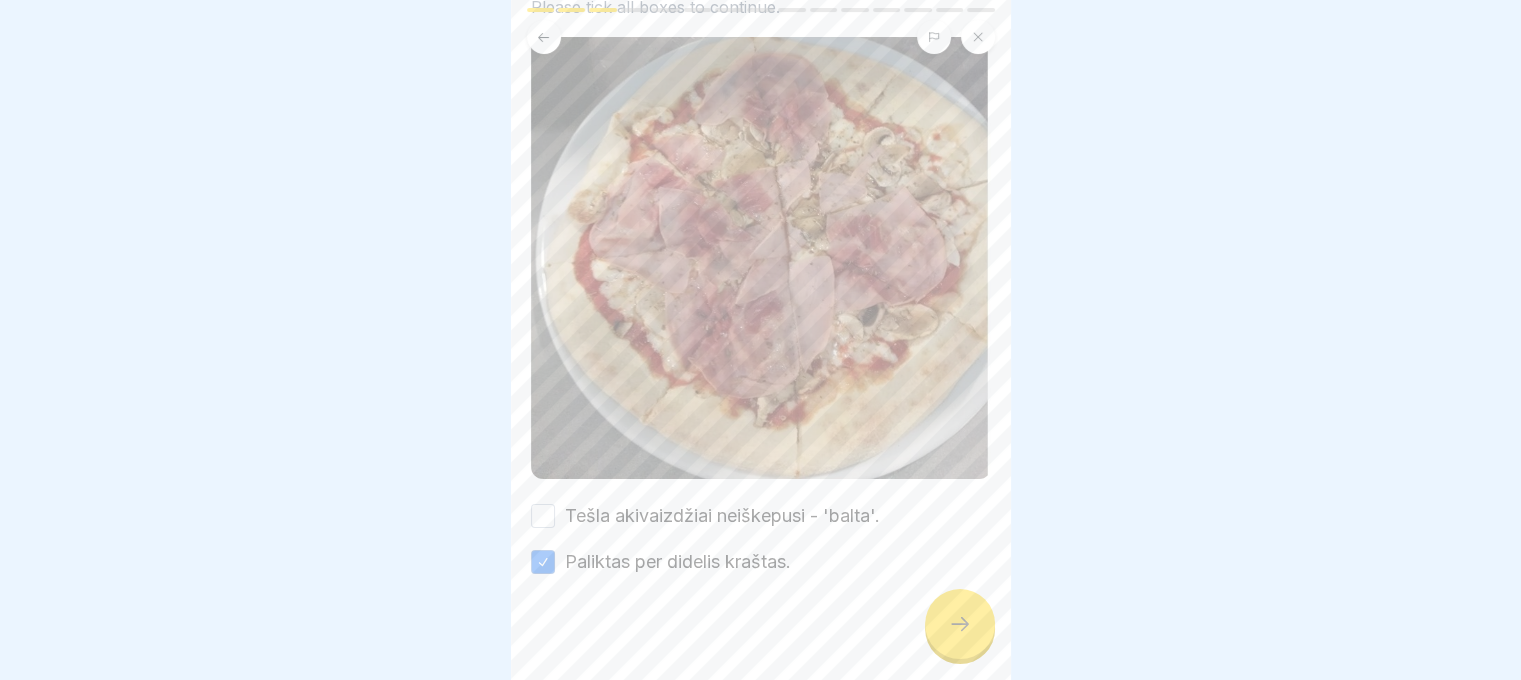 click on "Tešla akivaizdžiai neiškepusi - 'balta'." at bounding box center [722, 516] 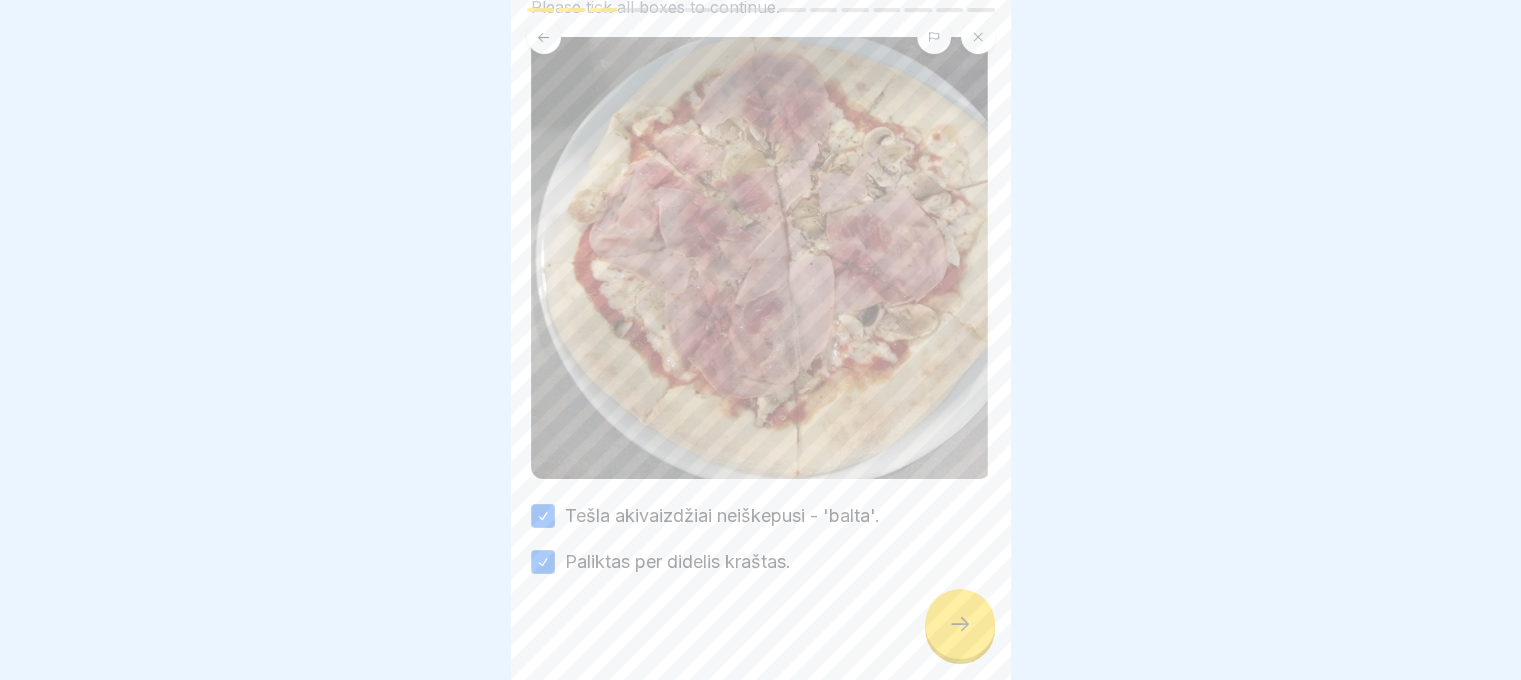 click at bounding box center (960, 624) 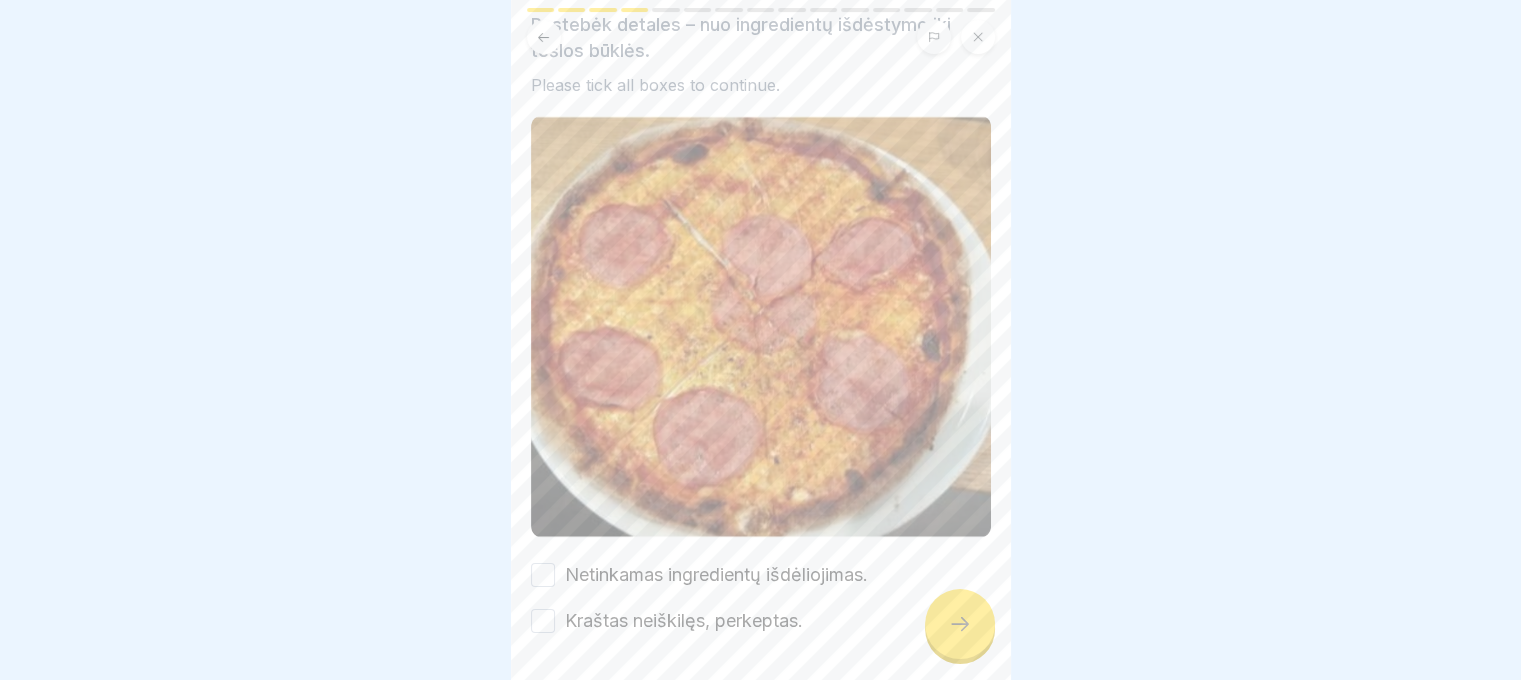 scroll, scrollTop: 205, scrollLeft: 0, axis: vertical 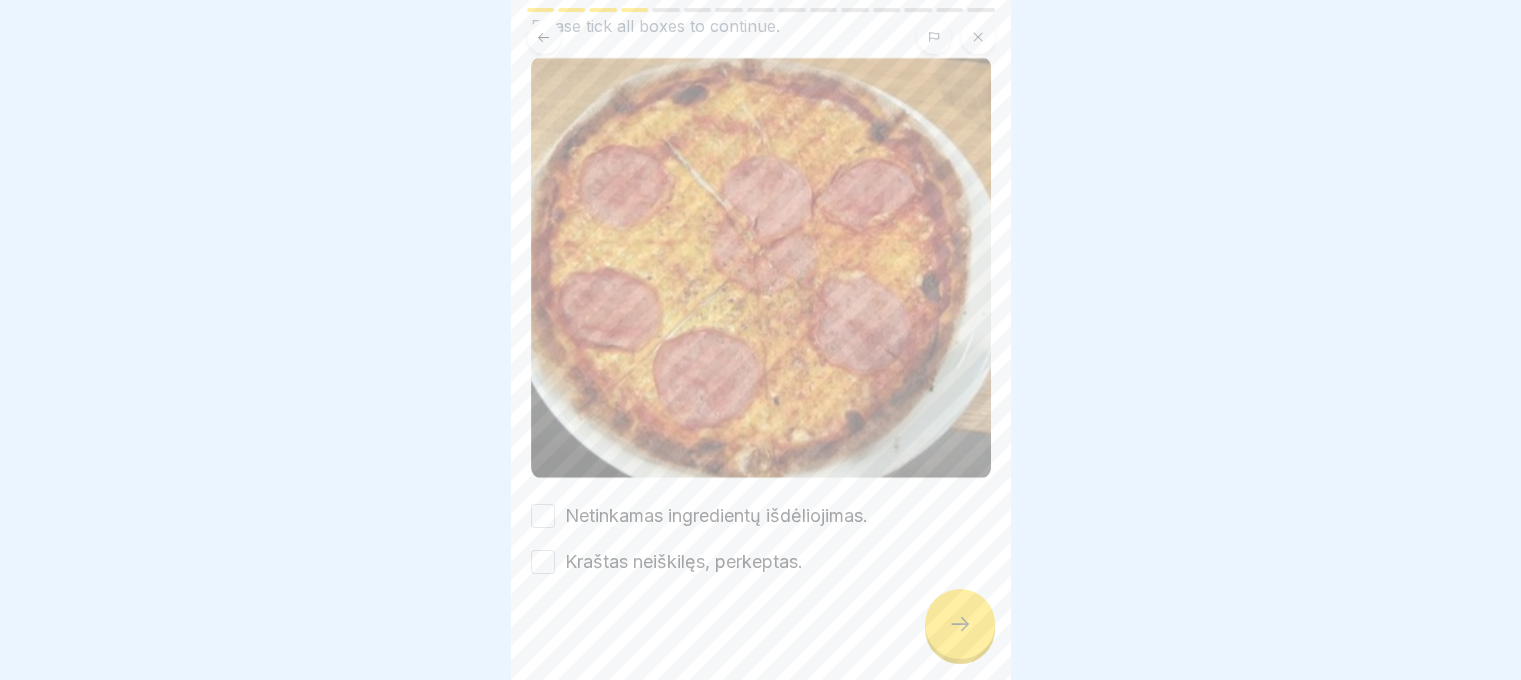 click on "Netinkamas ingredientų išdėliojimas. Kraštas neiškilęs, perkeptas." at bounding box center (761, 539) 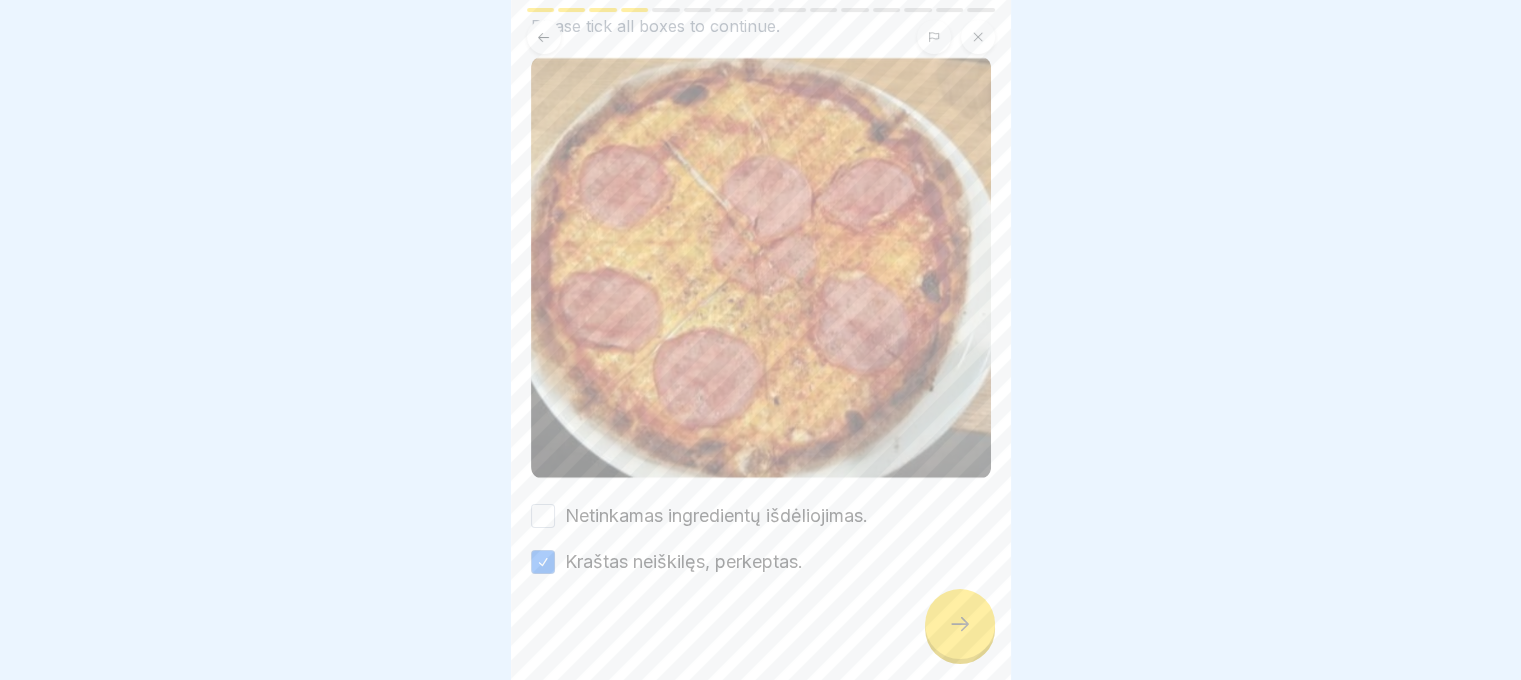 click on "Netinkamas ingredientų išdėliojimas." at bounding box center [716, 516] 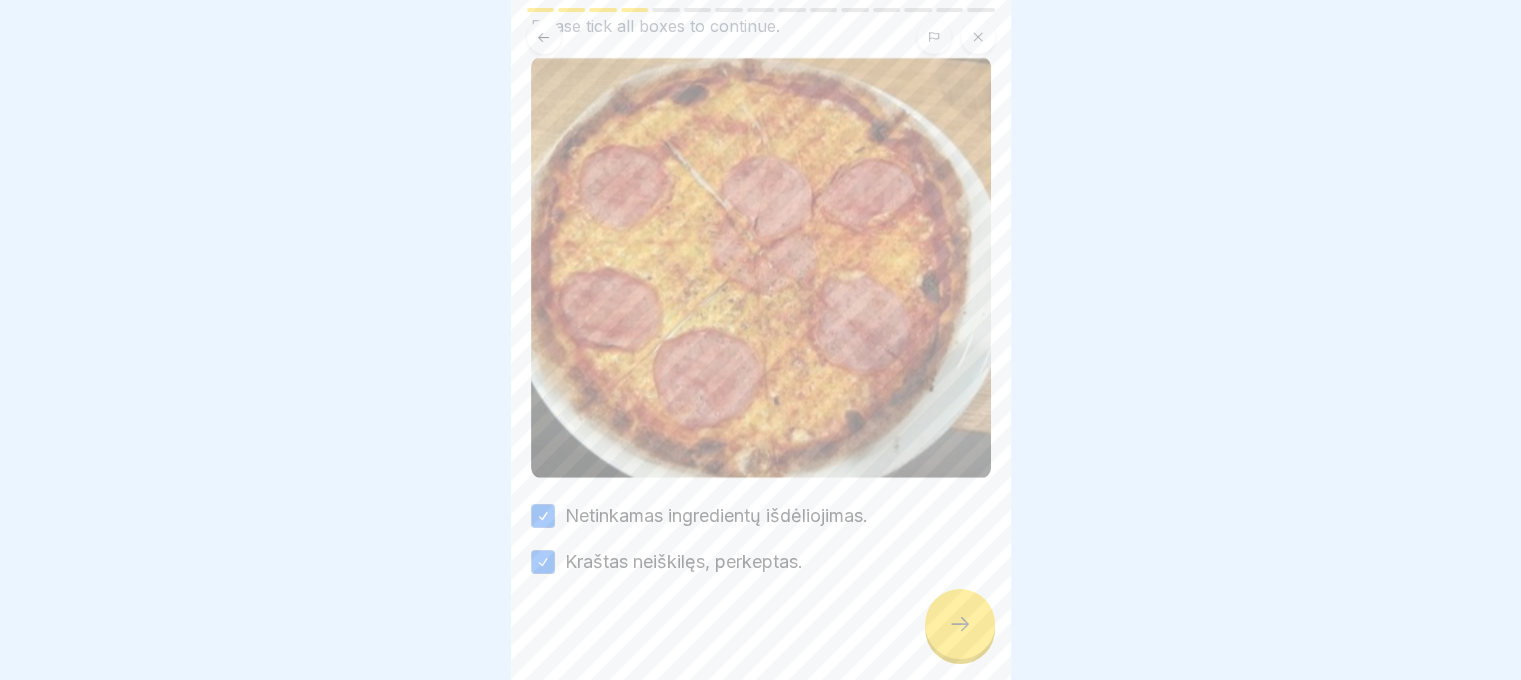 click on "🍕 Ar tokia pica tikrai pasiektų svečią? Pastebėk detales – nuo ingredientų išdėstymo iki tešlos būklės. Please tick all boxes to continue. Netinkamas ingredientų išdėliojimas. Kraštas neiškilęs, perkeptas." at bounding box center [761, 340] 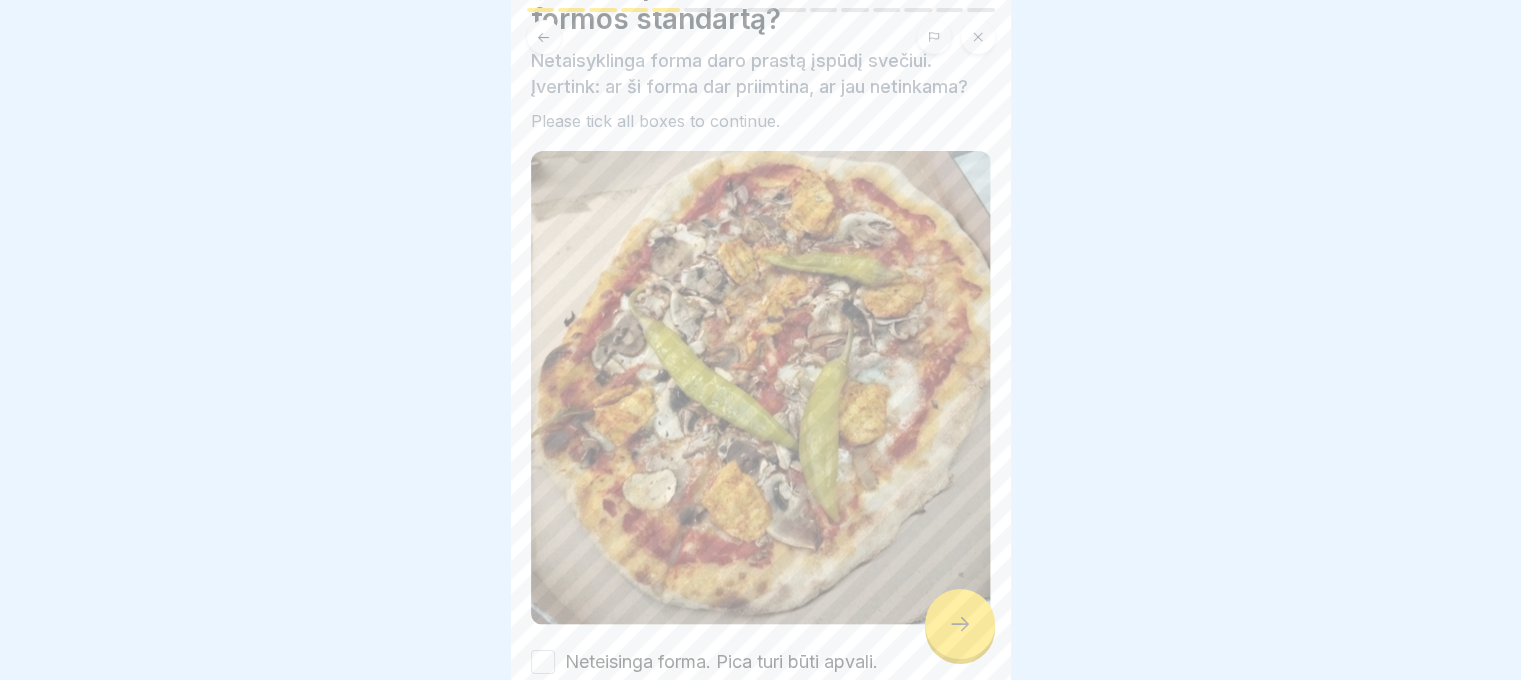 scroll, scrollTop: 255, scrollLeft: 0, axis: vertical 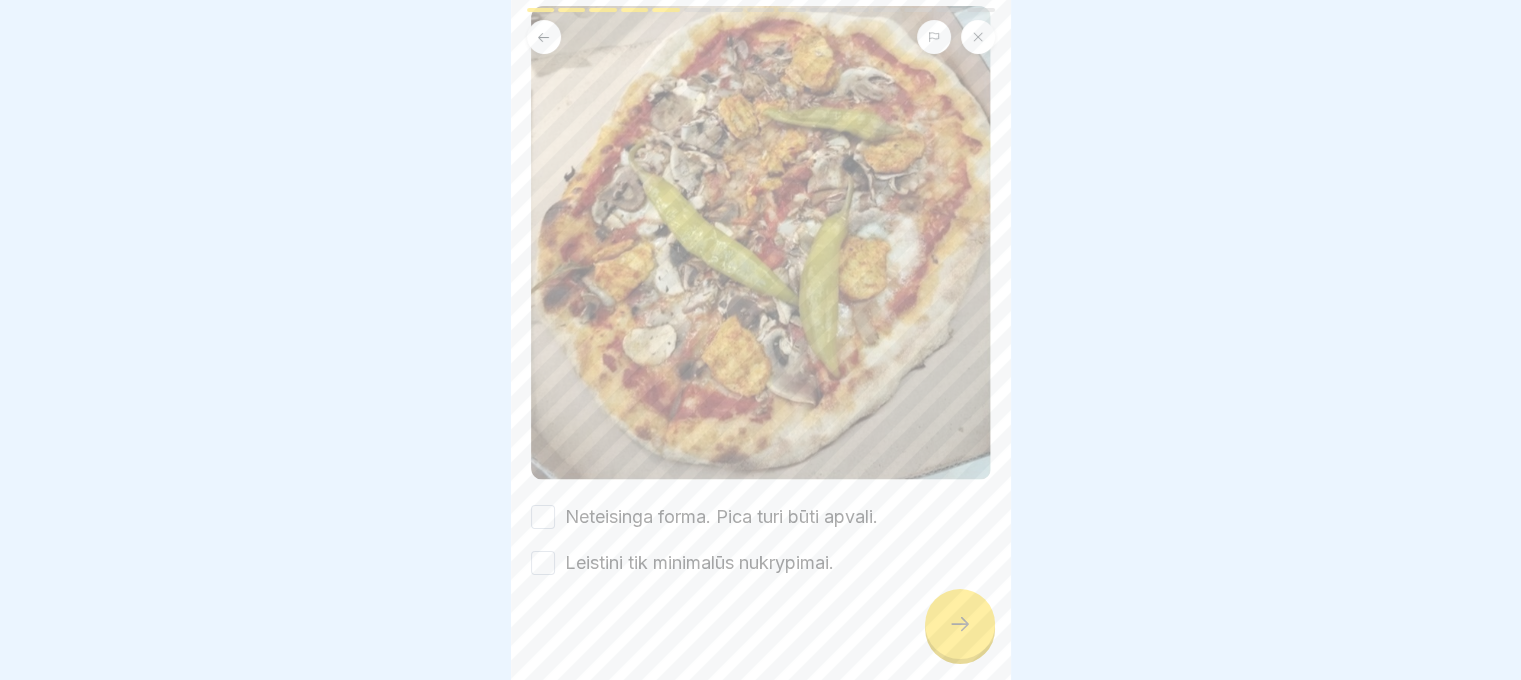 click on "Leistini tik minimalūs nukrypimai." at bounding box center [699, 563] 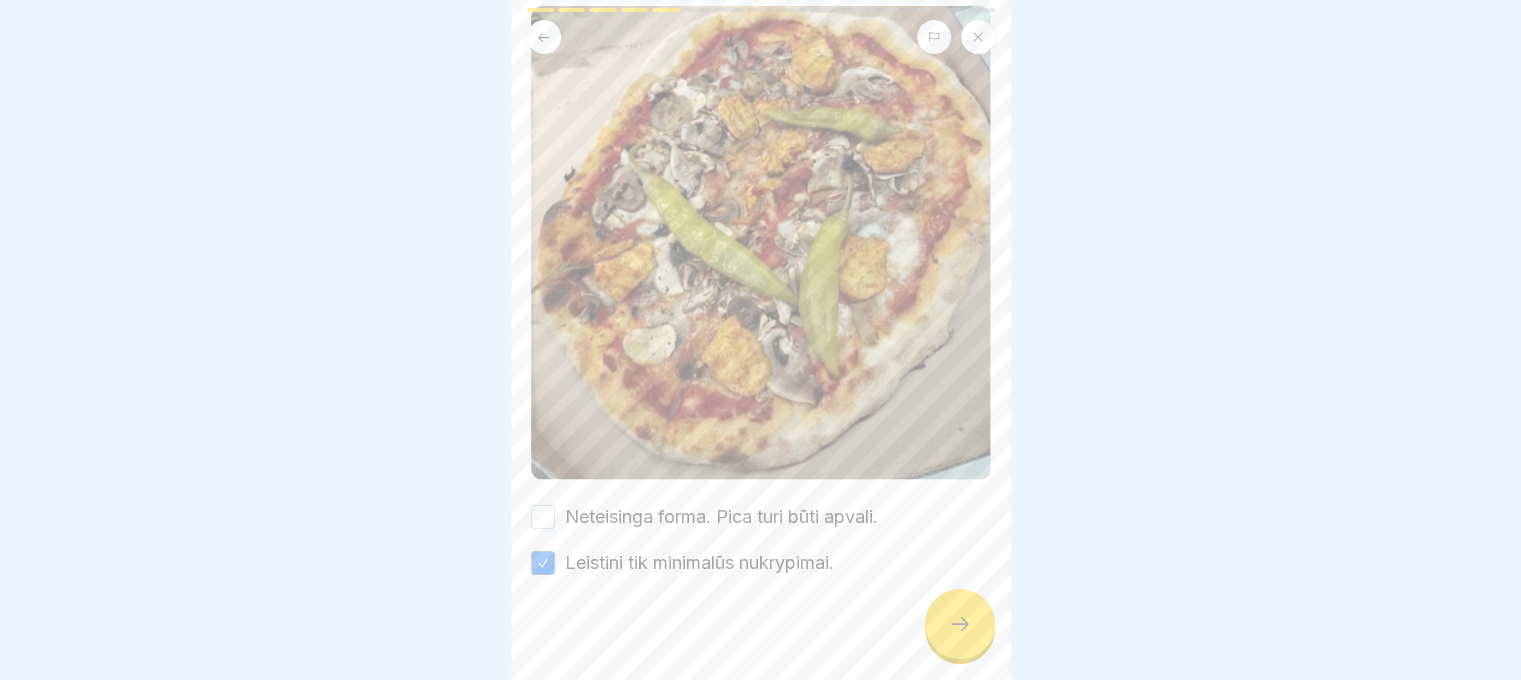 click on "Neteisinga forma. Pica turi būti apvali." at bounding box center [721, 517] 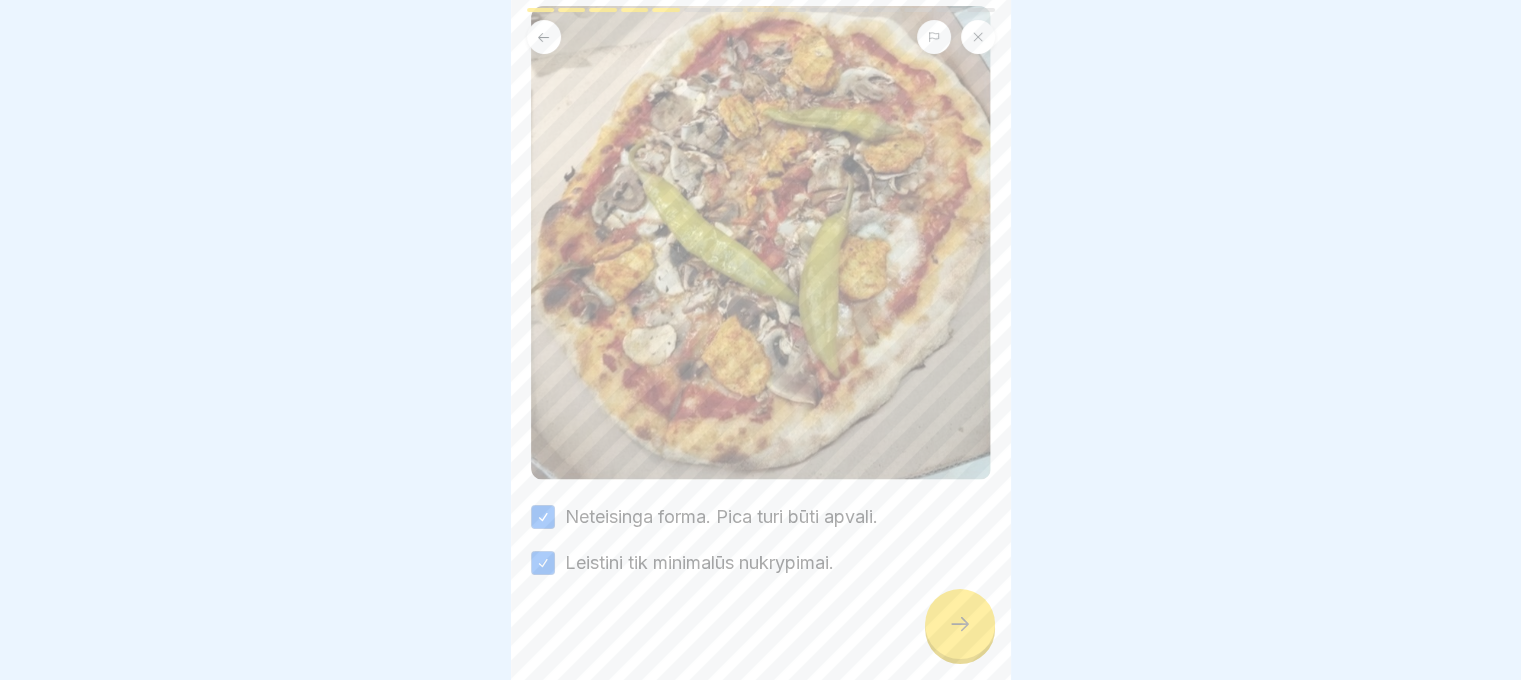 click at bounding box center (960, 624) 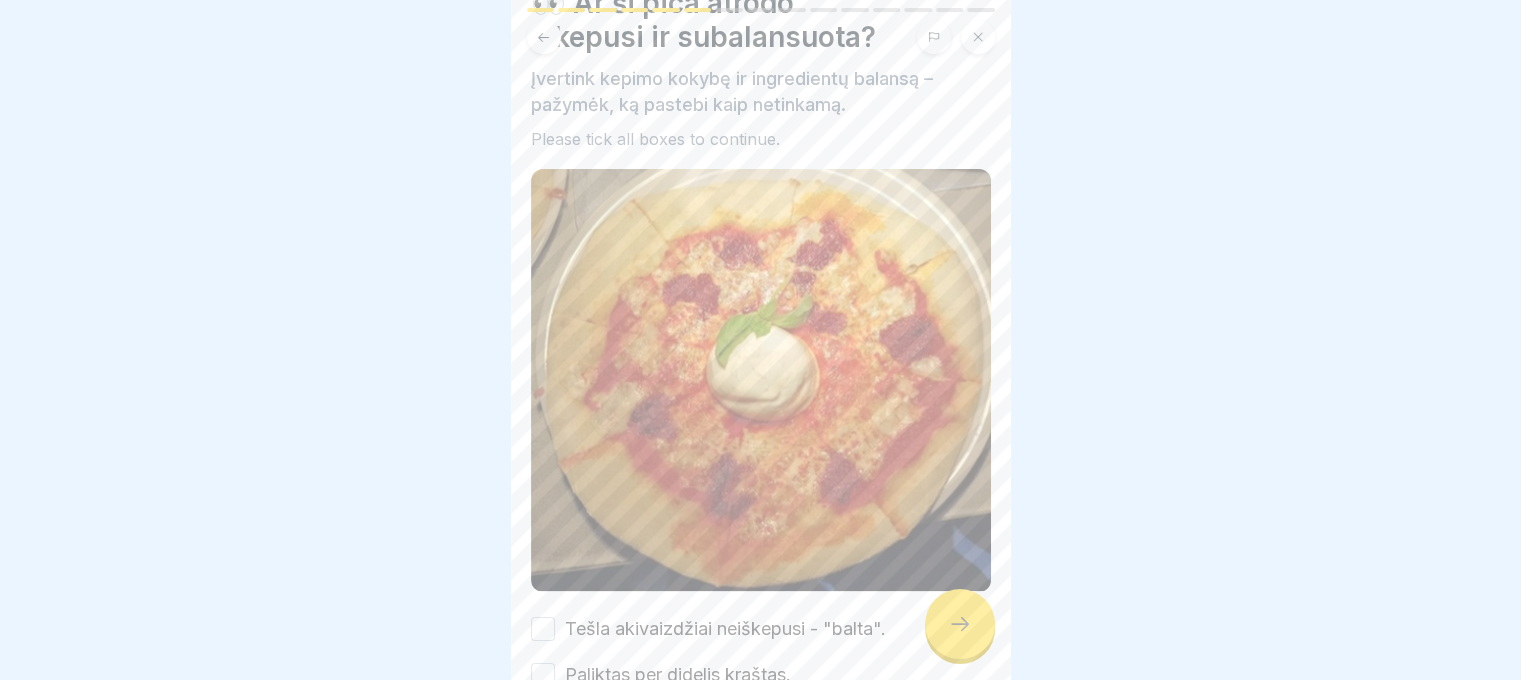 scroll, scrollTop: 205, scrollLeft: 0, axis: vertical 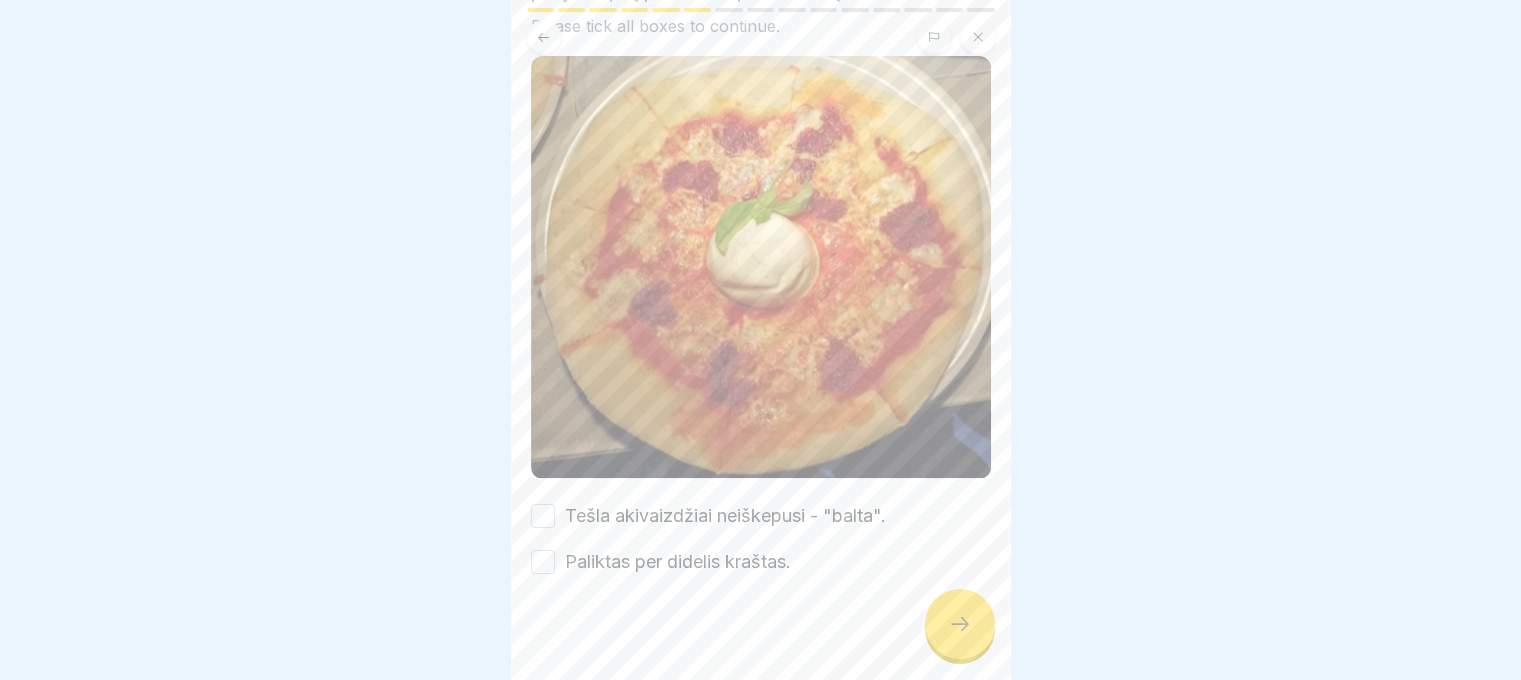 click on "Tešla akivaizdžiai neiškepusi - "balta"." at bounding box center (725, 516) 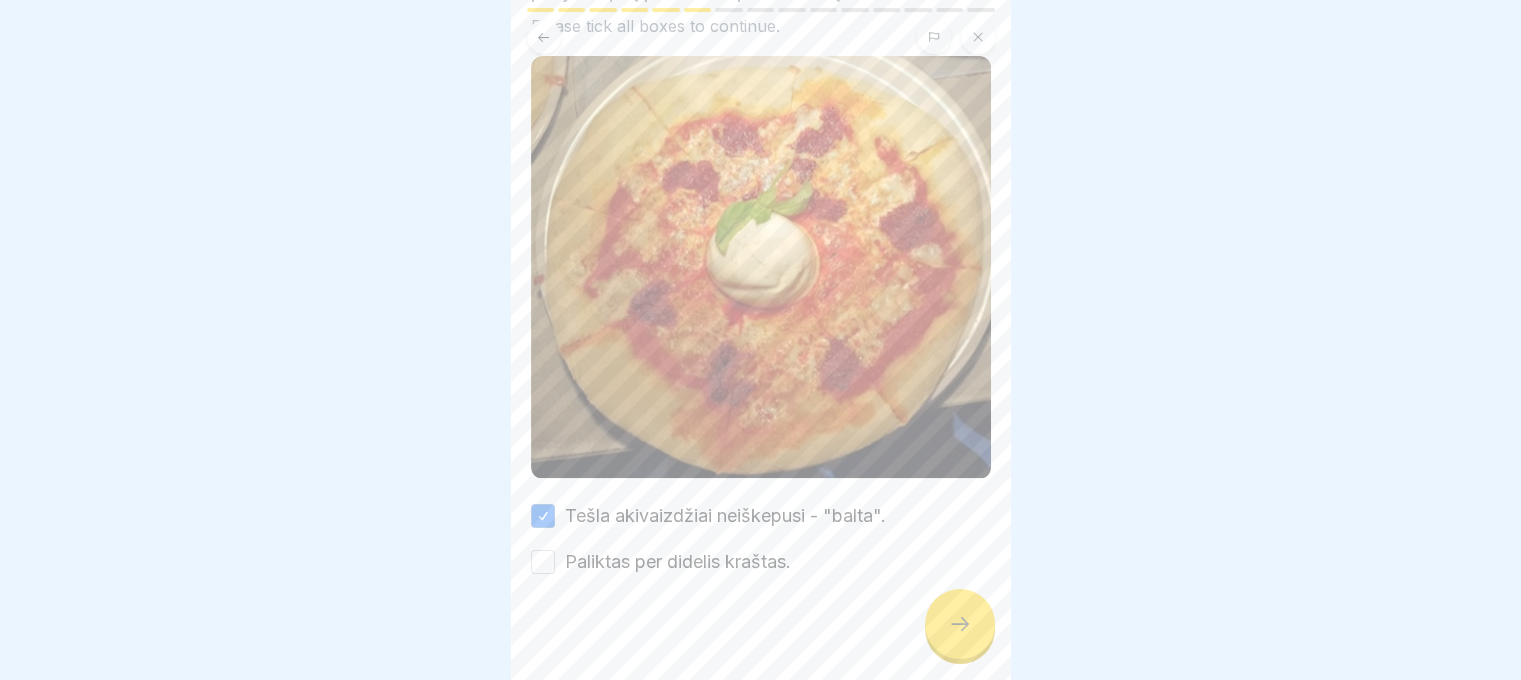 click on "Paliktas per didelis kraštas." at bounding box center (678, 562) 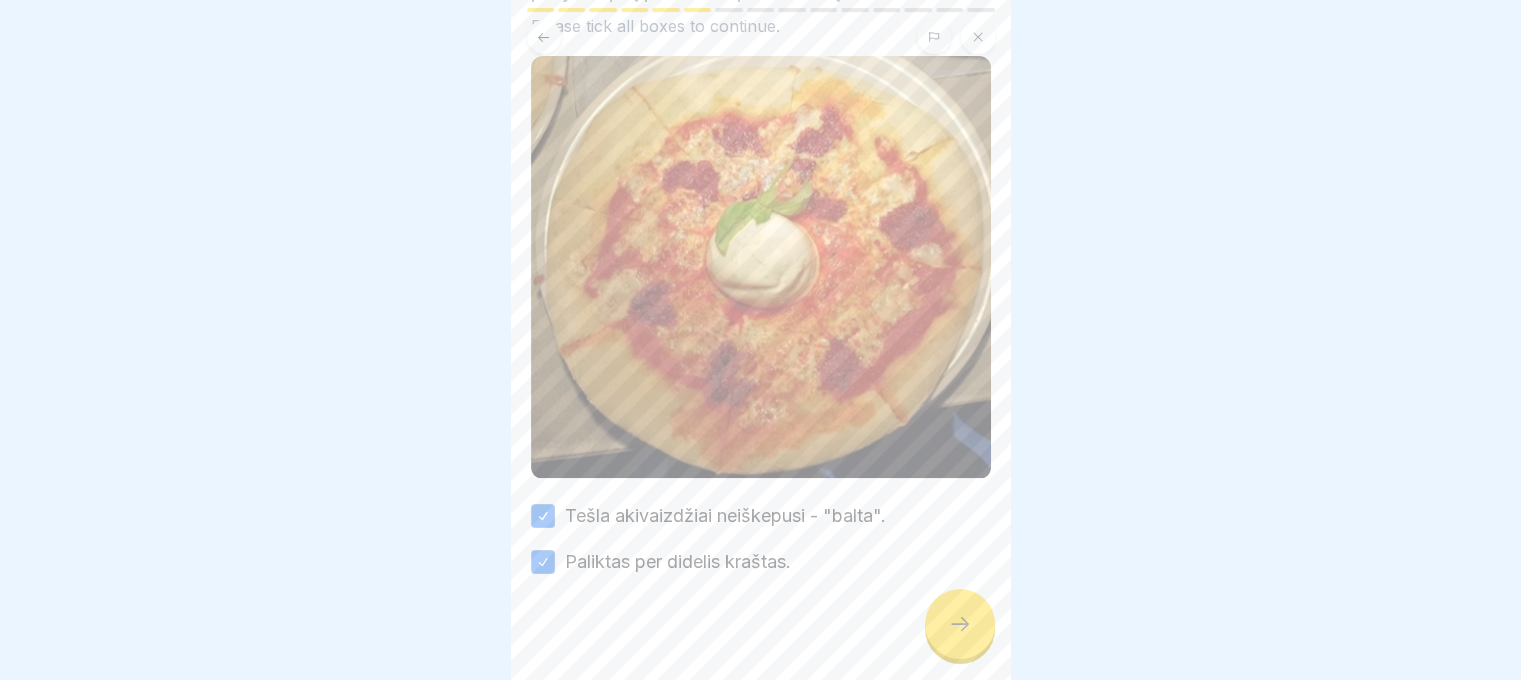 click at bounding box center (761, 635) 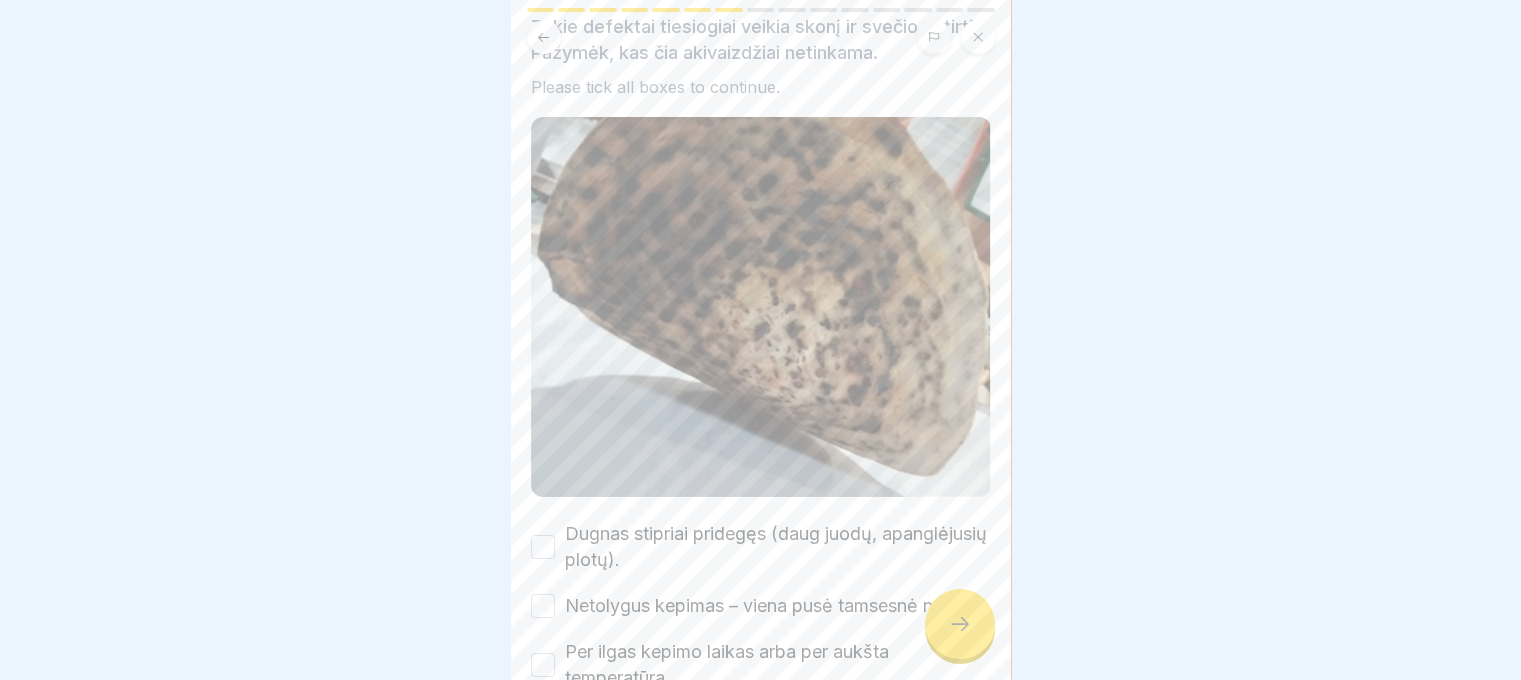 scroll, scrollTop: 288, scrollLeft: 0, axis: vertical 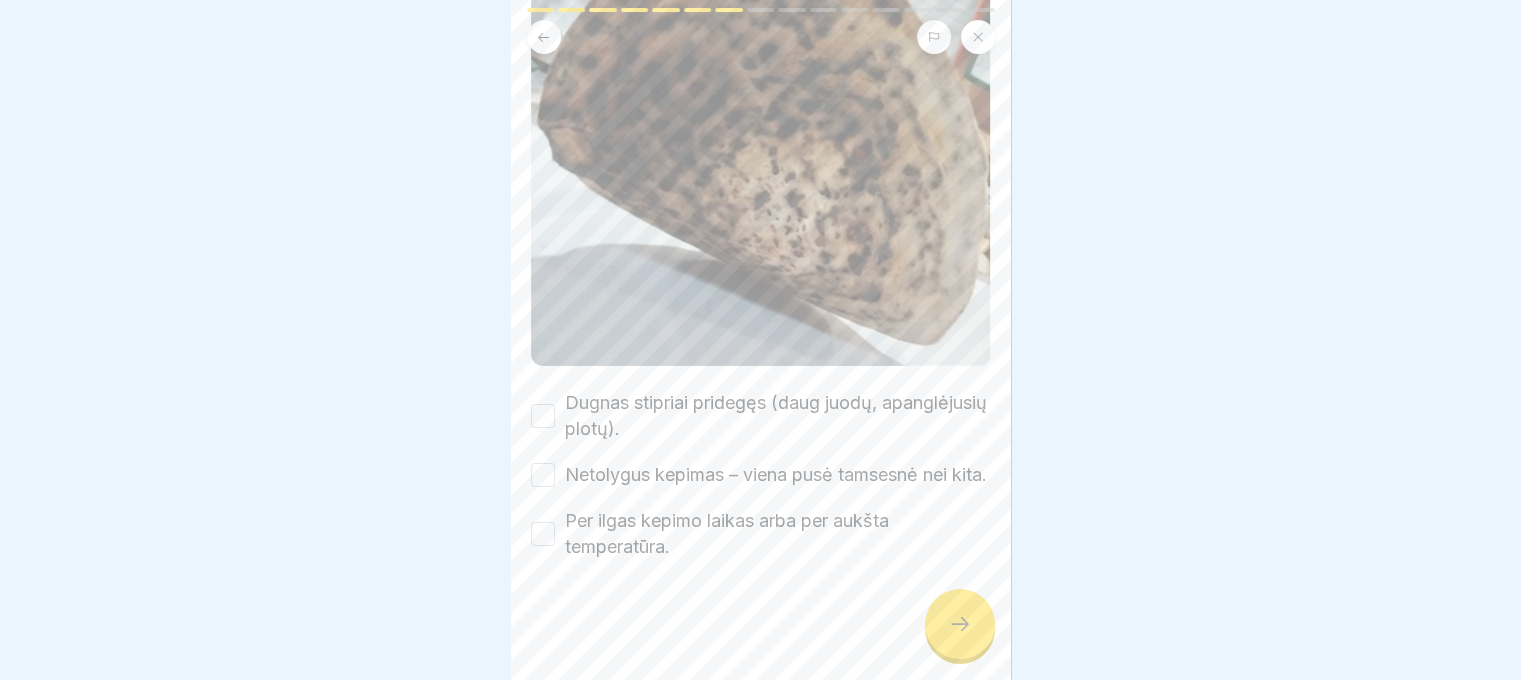 click on "Per ilgas kepimo laikas arba per aukšta temperatūra." at bounding box center [778, 534] 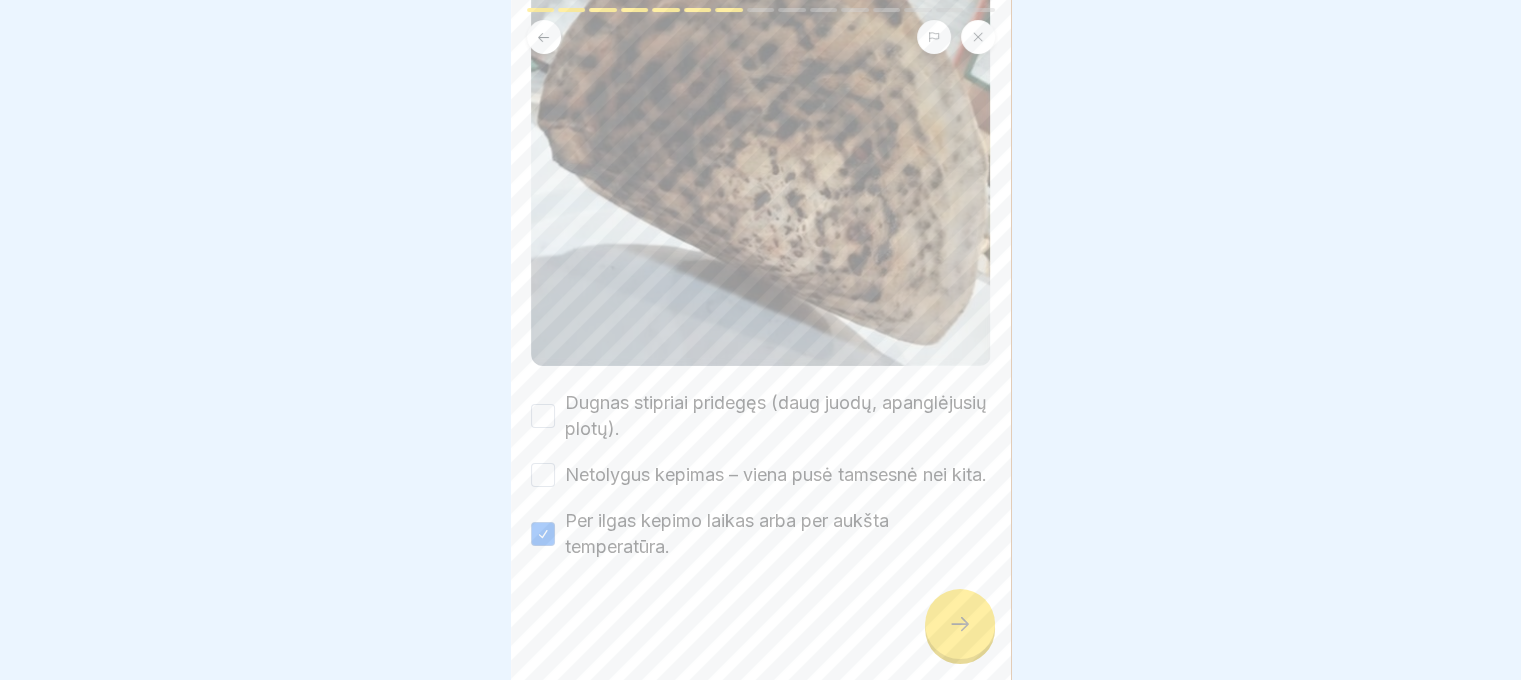 click on "Netolygus kepimas – viena pusė tamsesnė nei kita." at bounding box center [776, 475] 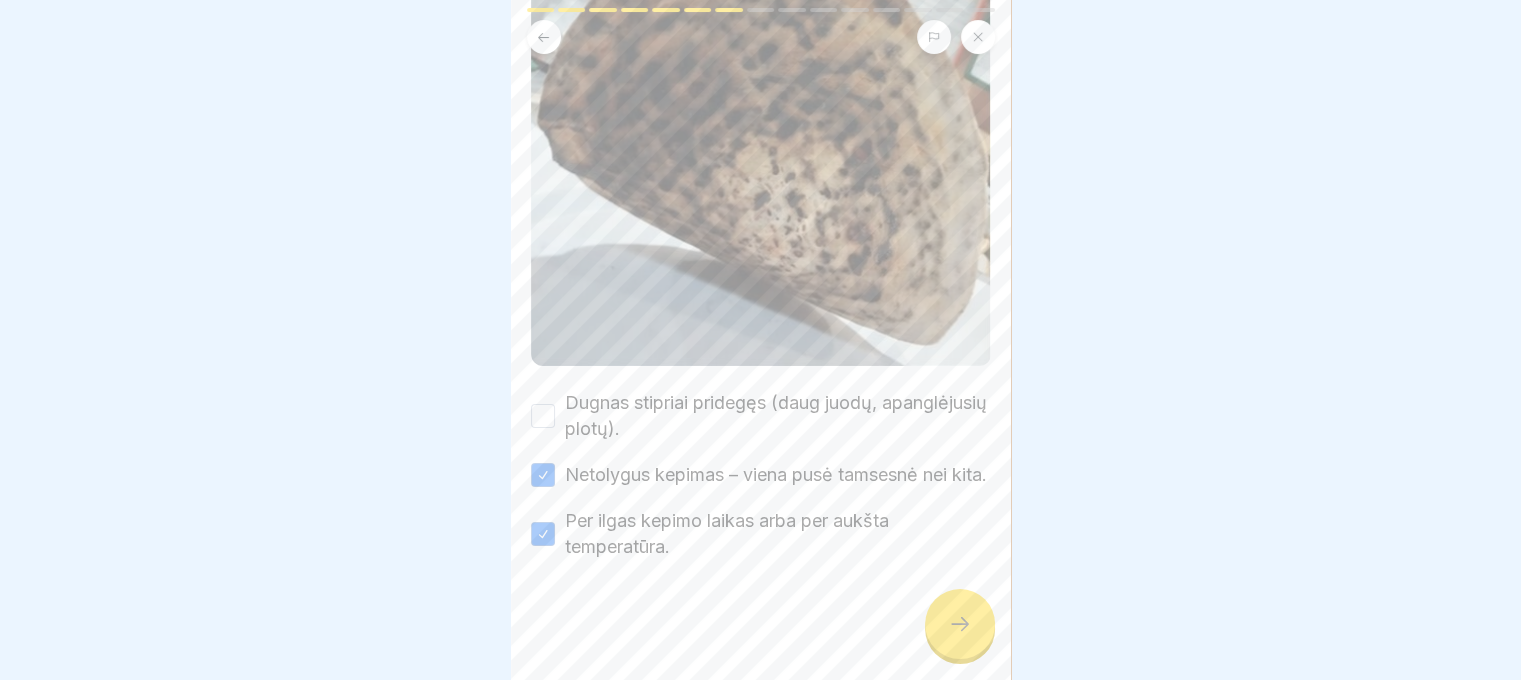 click on "Dugnas stipriai pridegęs (daug juodų, apanglėjusių plotų)." at bounding box center (778, 416) 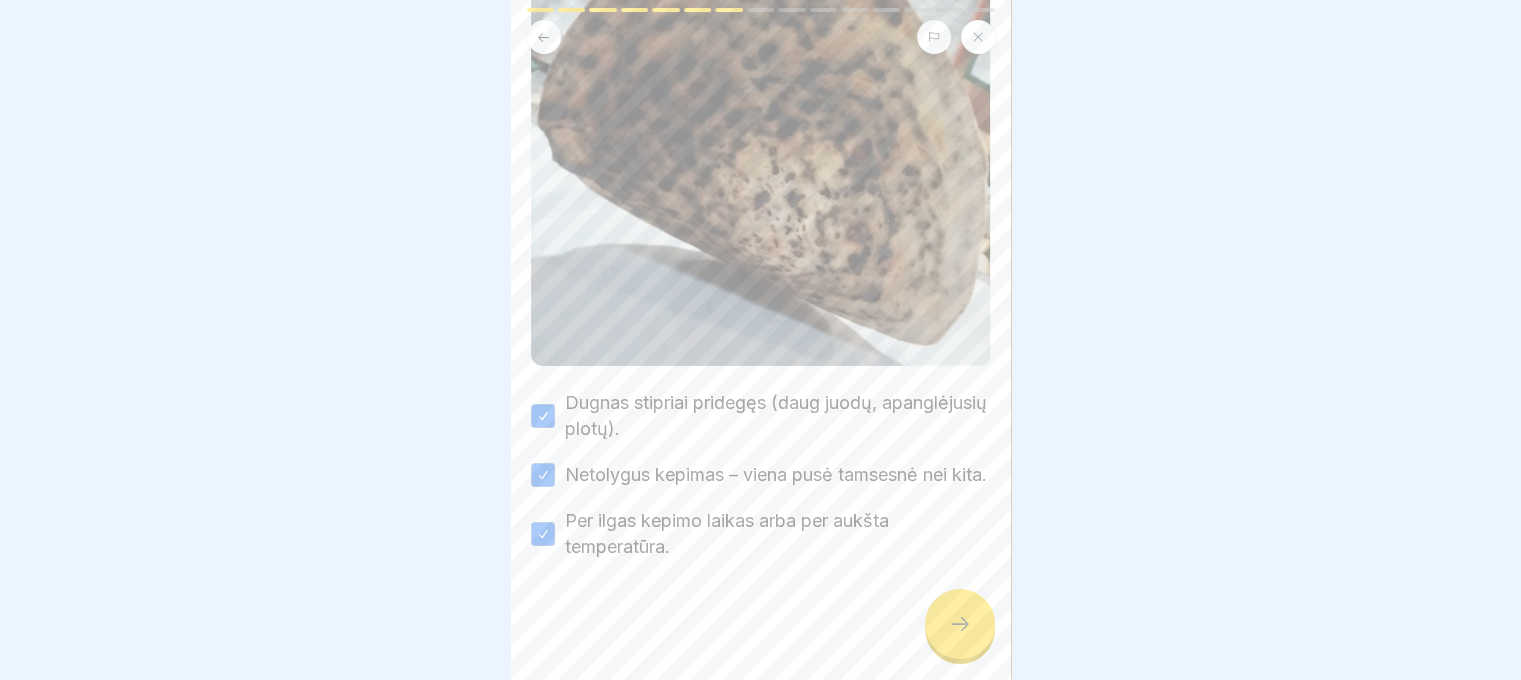 click at bounding box center [960, 624] 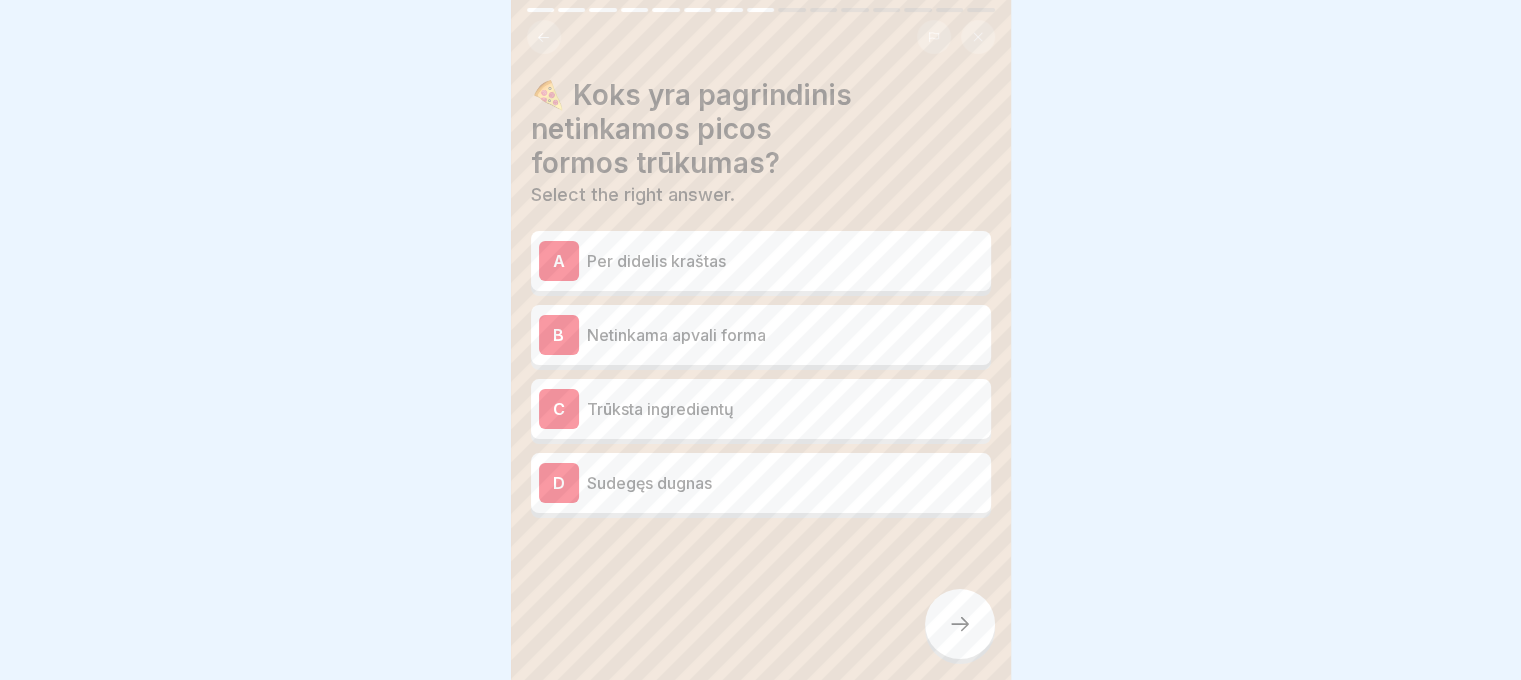 click on "A Per didelis kraštas" at bounding box center [761, 261] 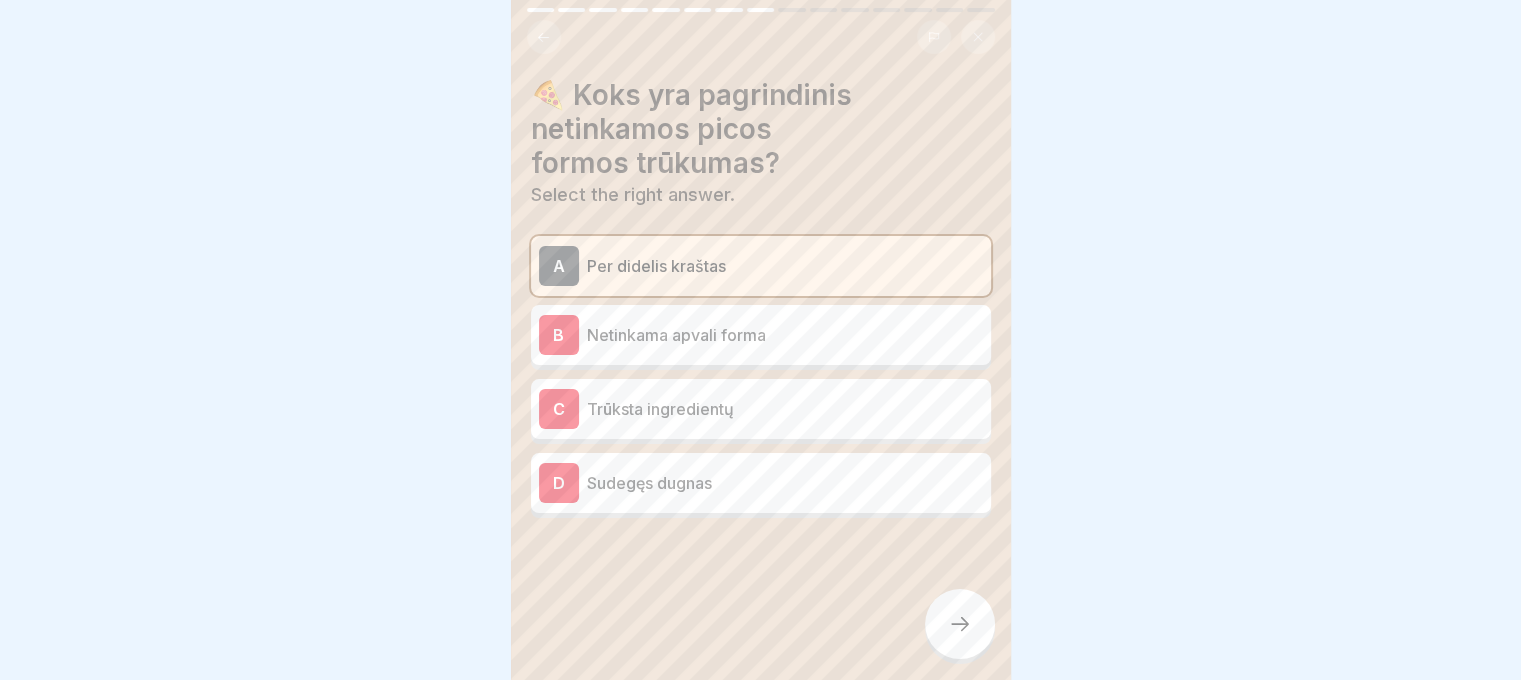 click on "Netinkama apvali forma" at bounding box center (785, 335) 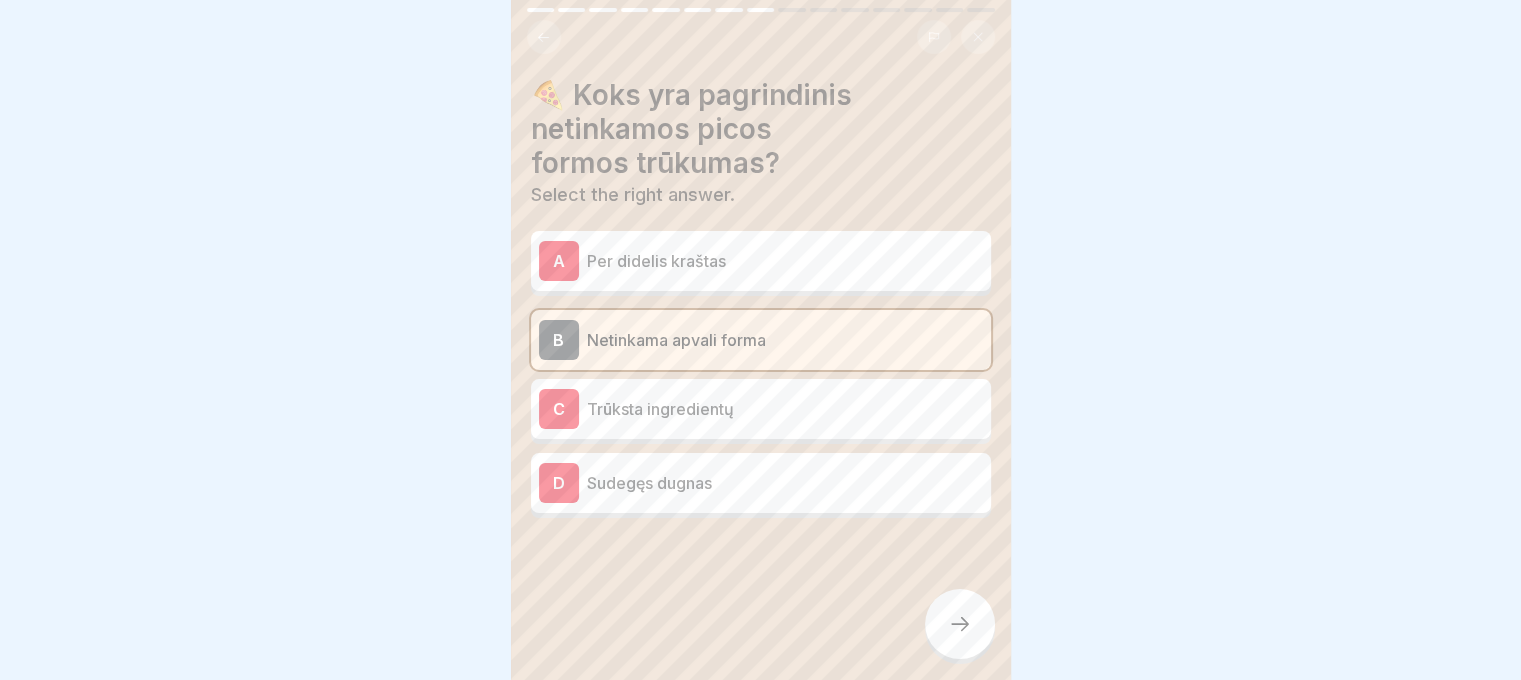click at bounding box center [960, 624] 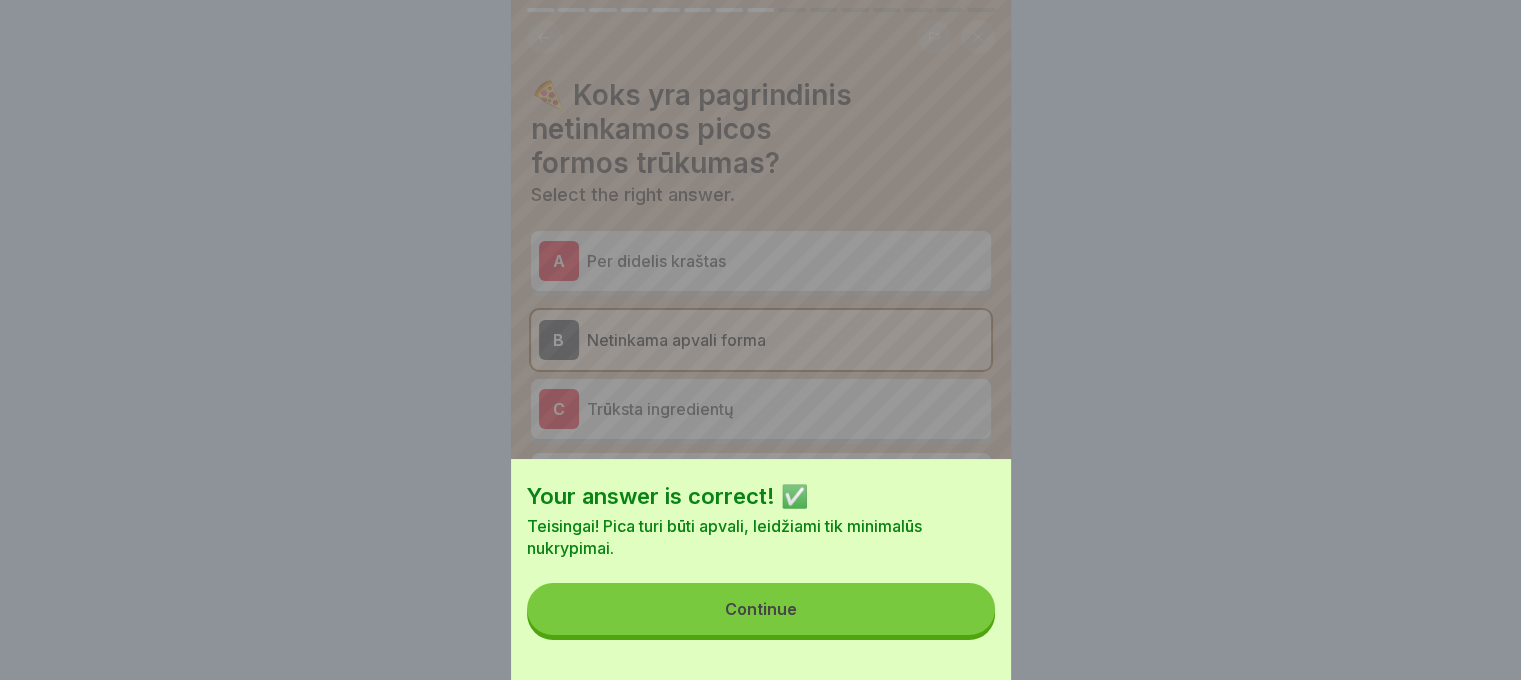 click on "Continue" at bounding box center (761, 609) 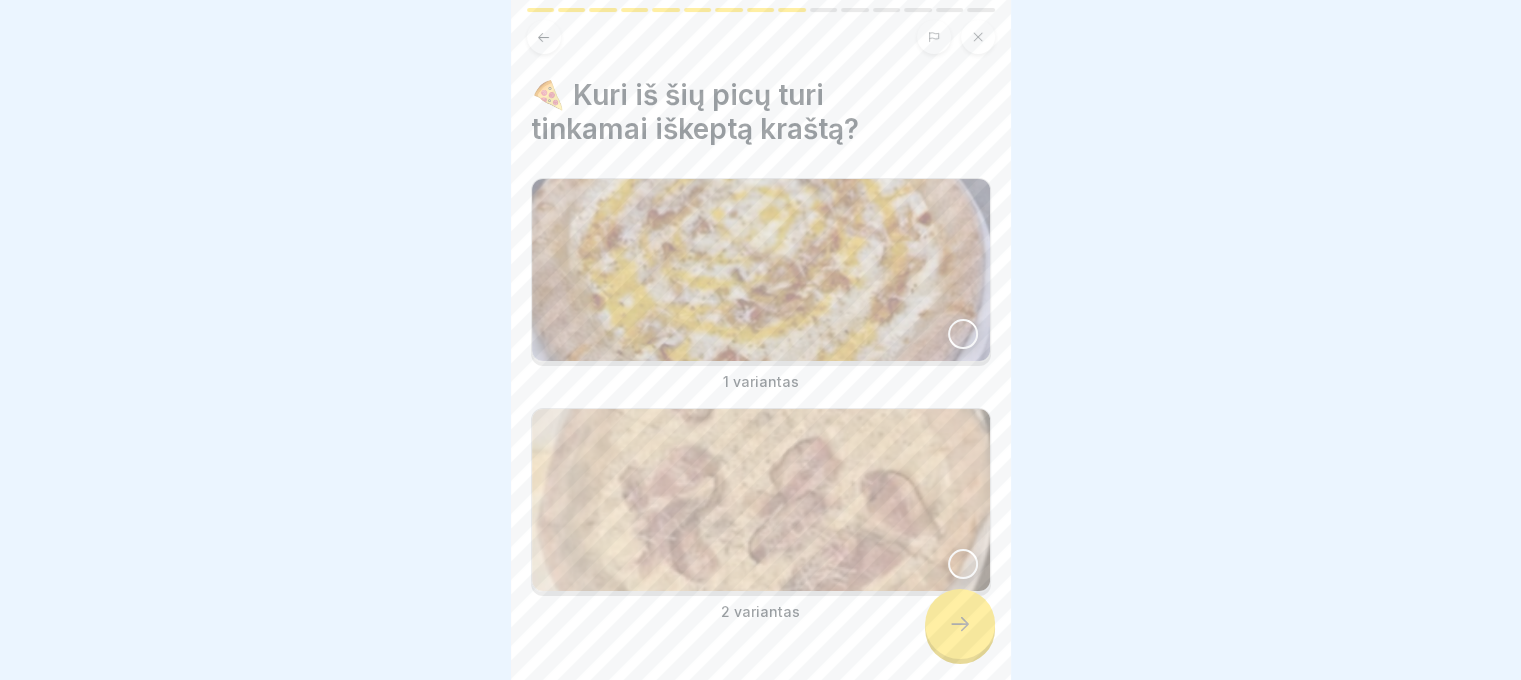 click at bounding box center [761, 270] 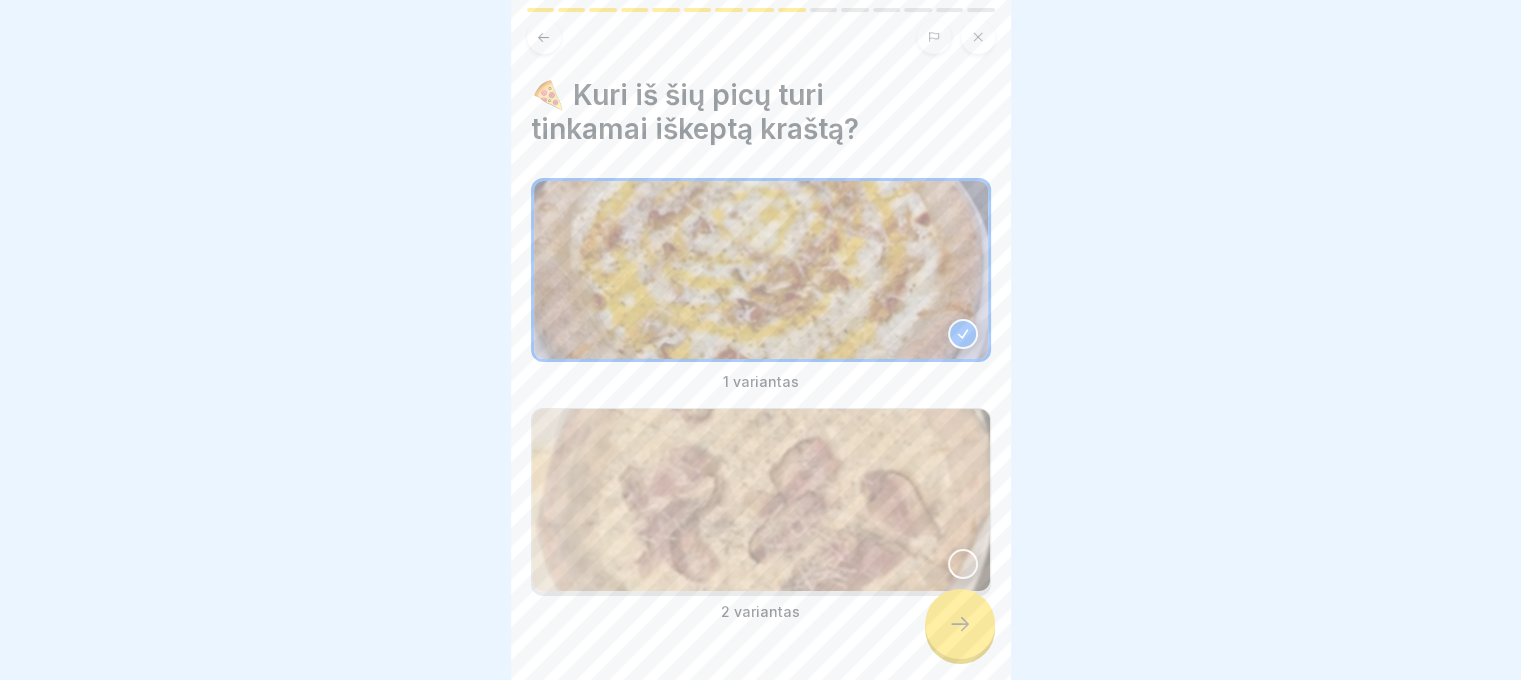 click at bounding box center [960, 624] 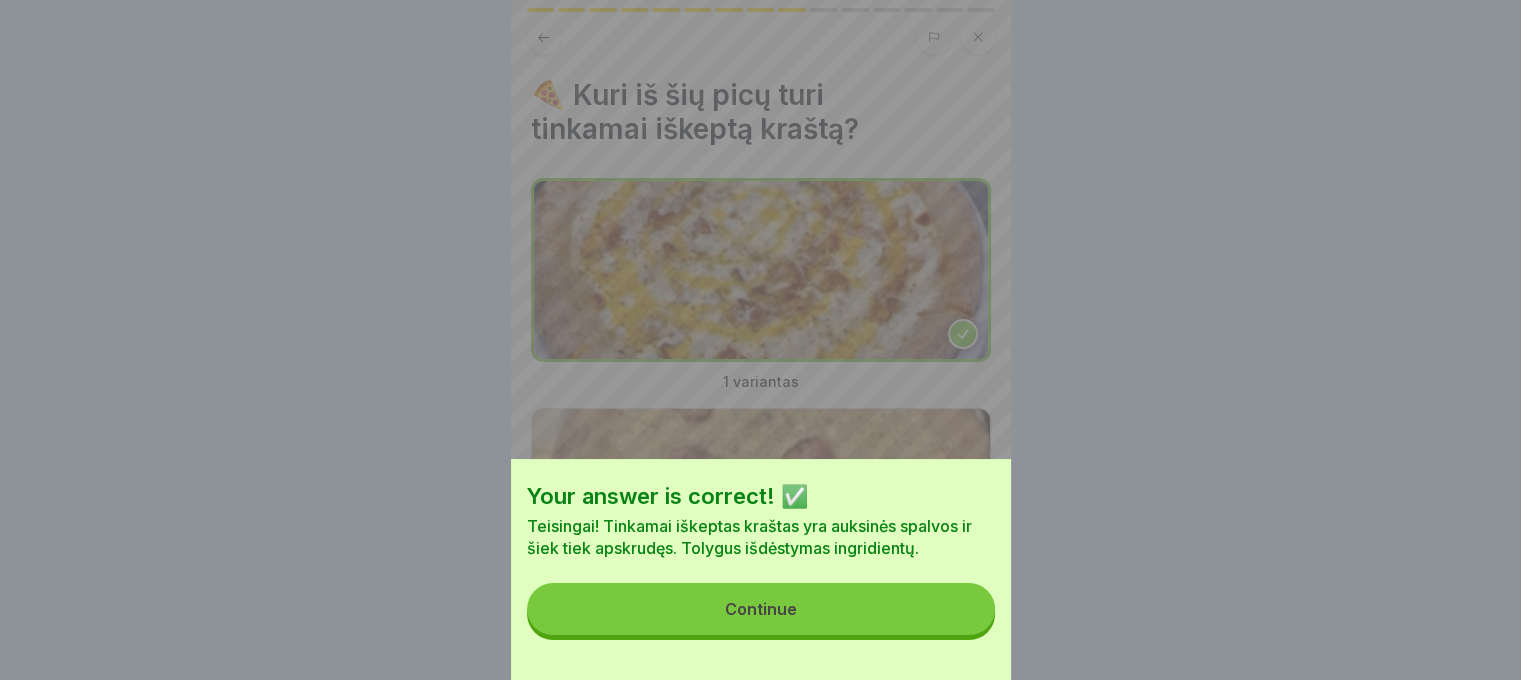 click on "Continue" at bounding box center (761, 609) 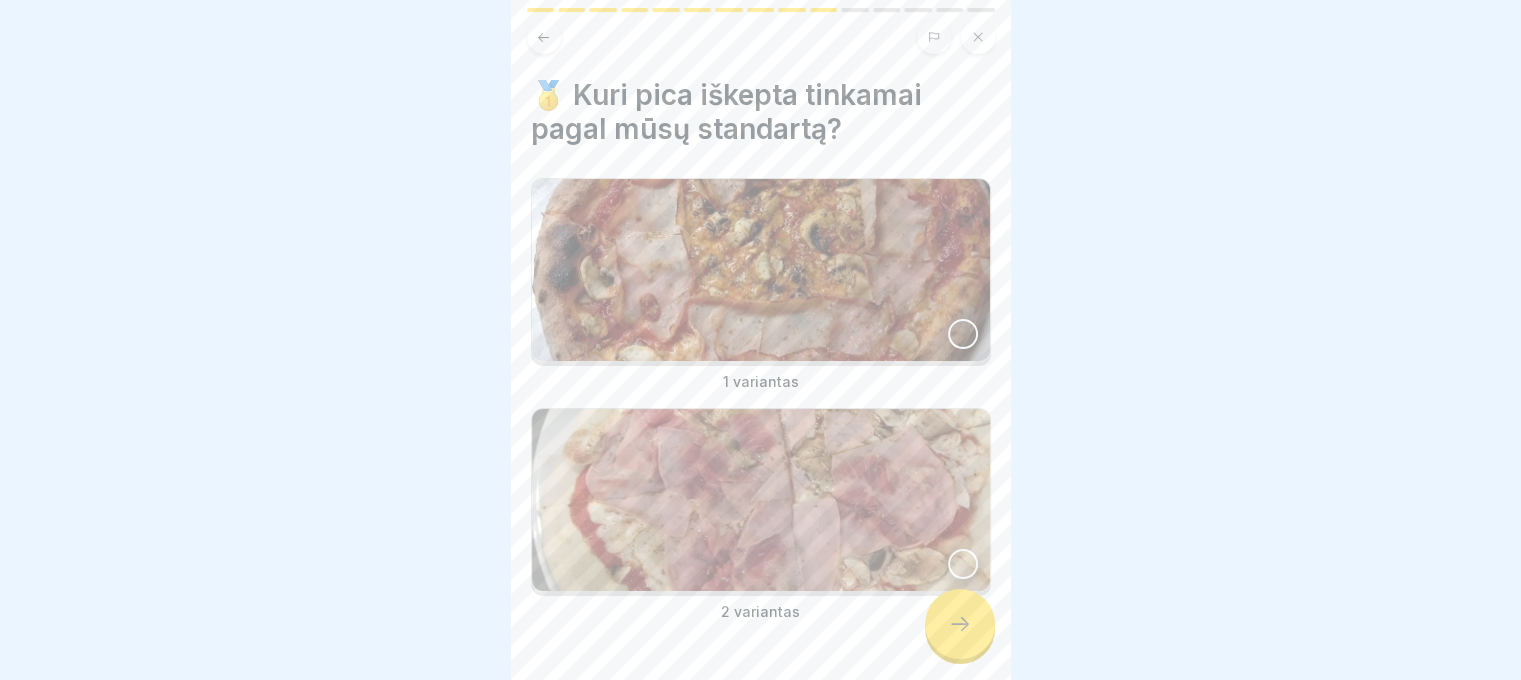 click at bounding box center [761, 270] 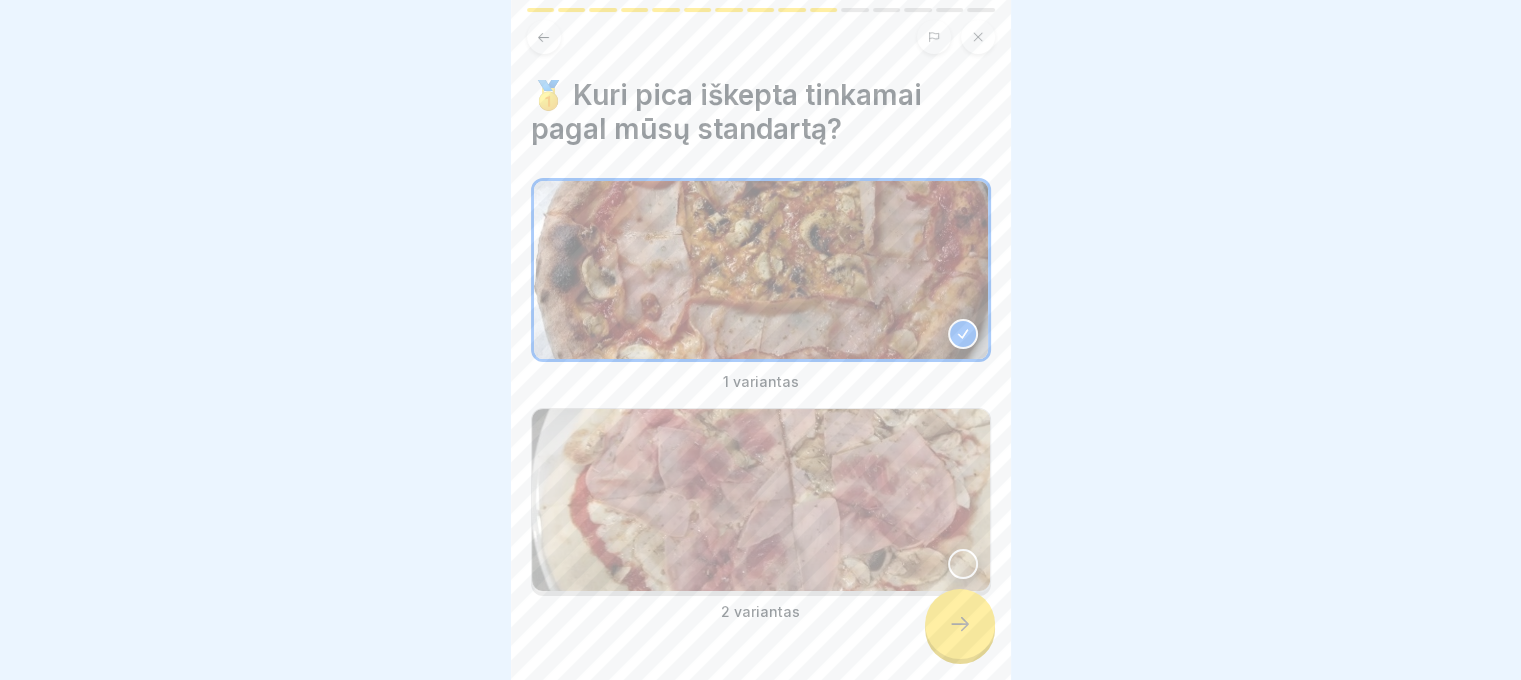 click at bounding box center (960, 624) 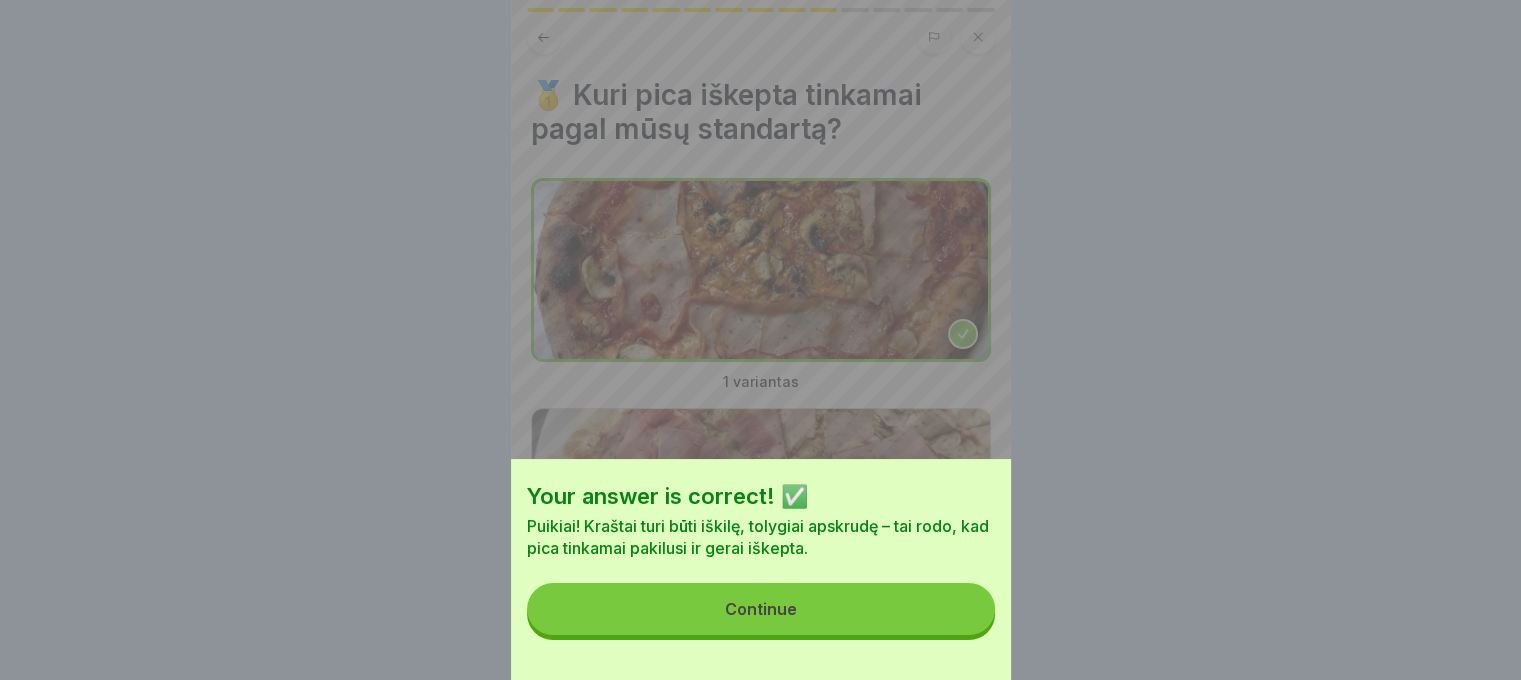 click on "Continue" at bounding box center (761, 609) 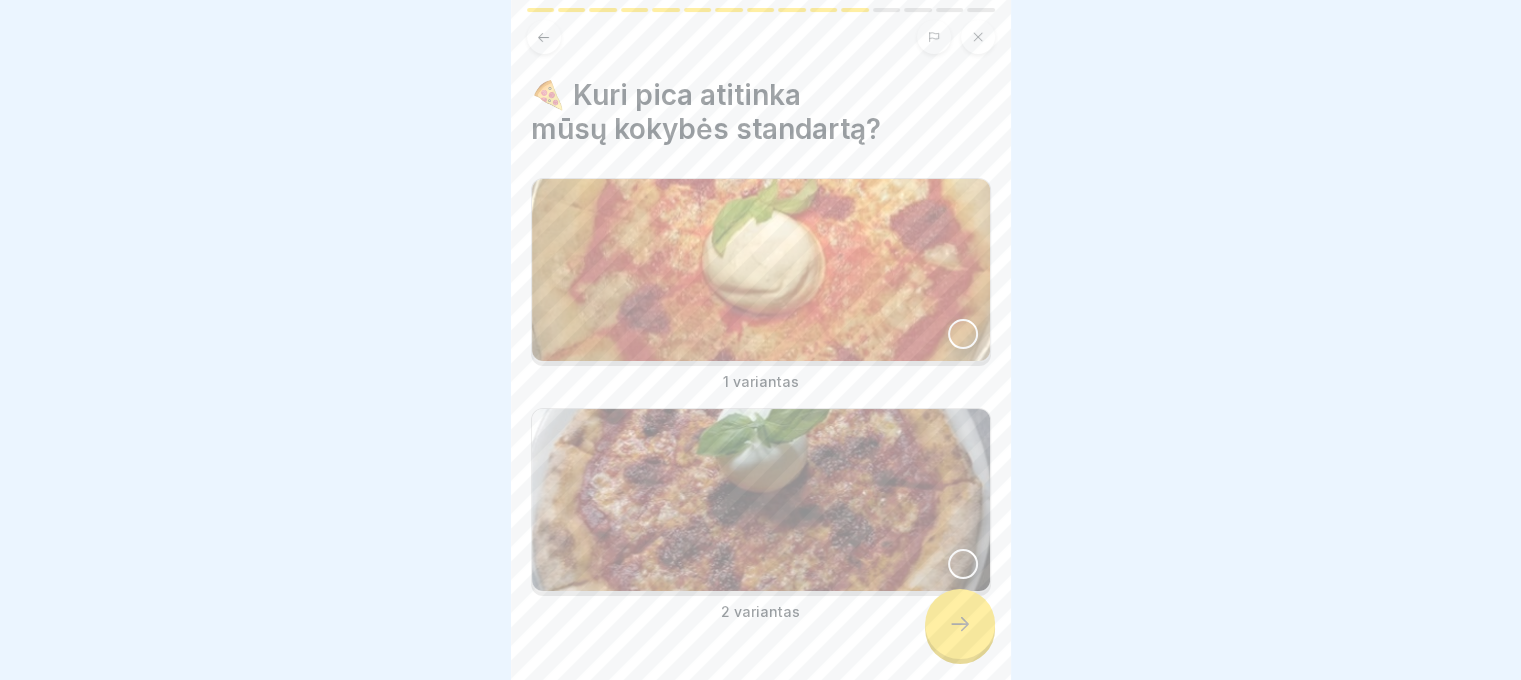 click at bounding box center (761, 500) 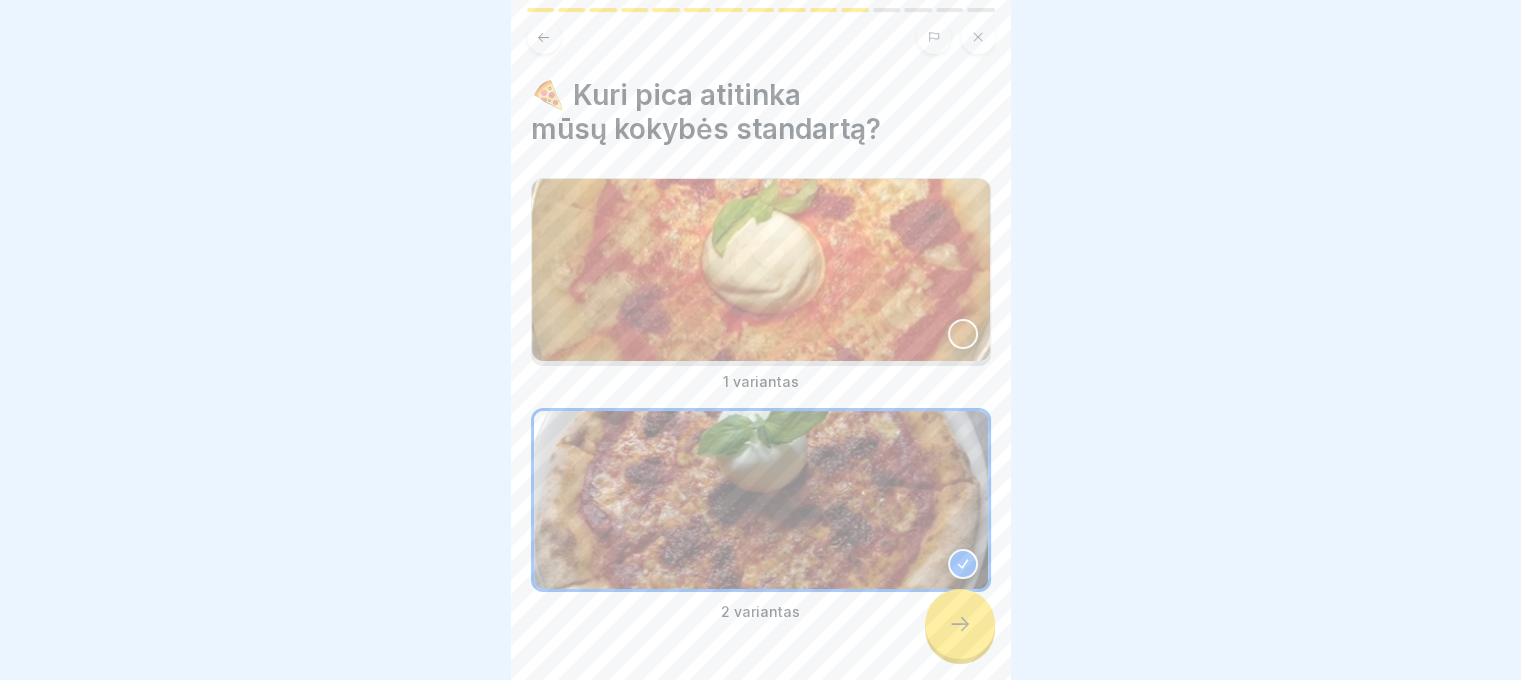 click at bounding box center (960, 624) 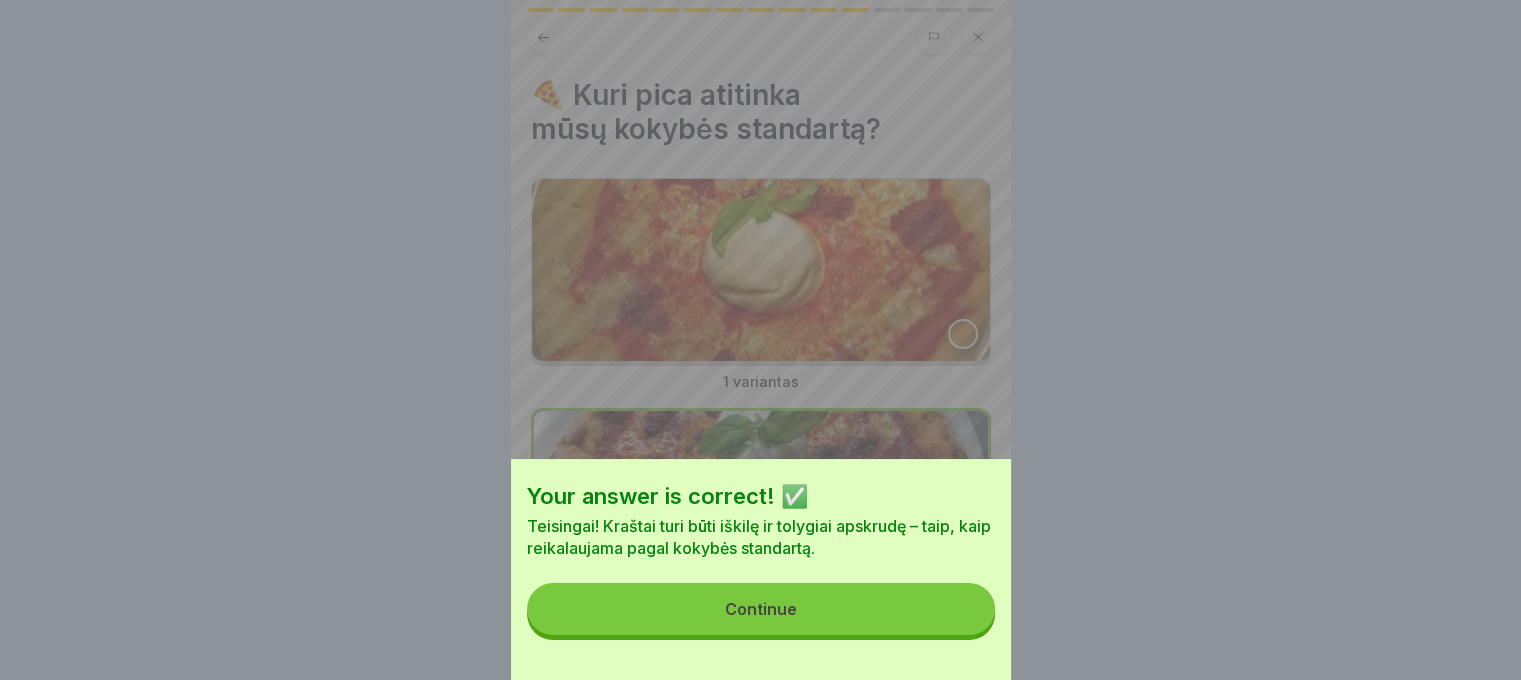 click on "Your answer is correct! ✅ Teisingai! Kraštai turi būti iškilę ir tolygiai apskrudę – taip, kaip reikalaujama pagal kokybės standartą.   Continue" at bounding box center (761, 569) 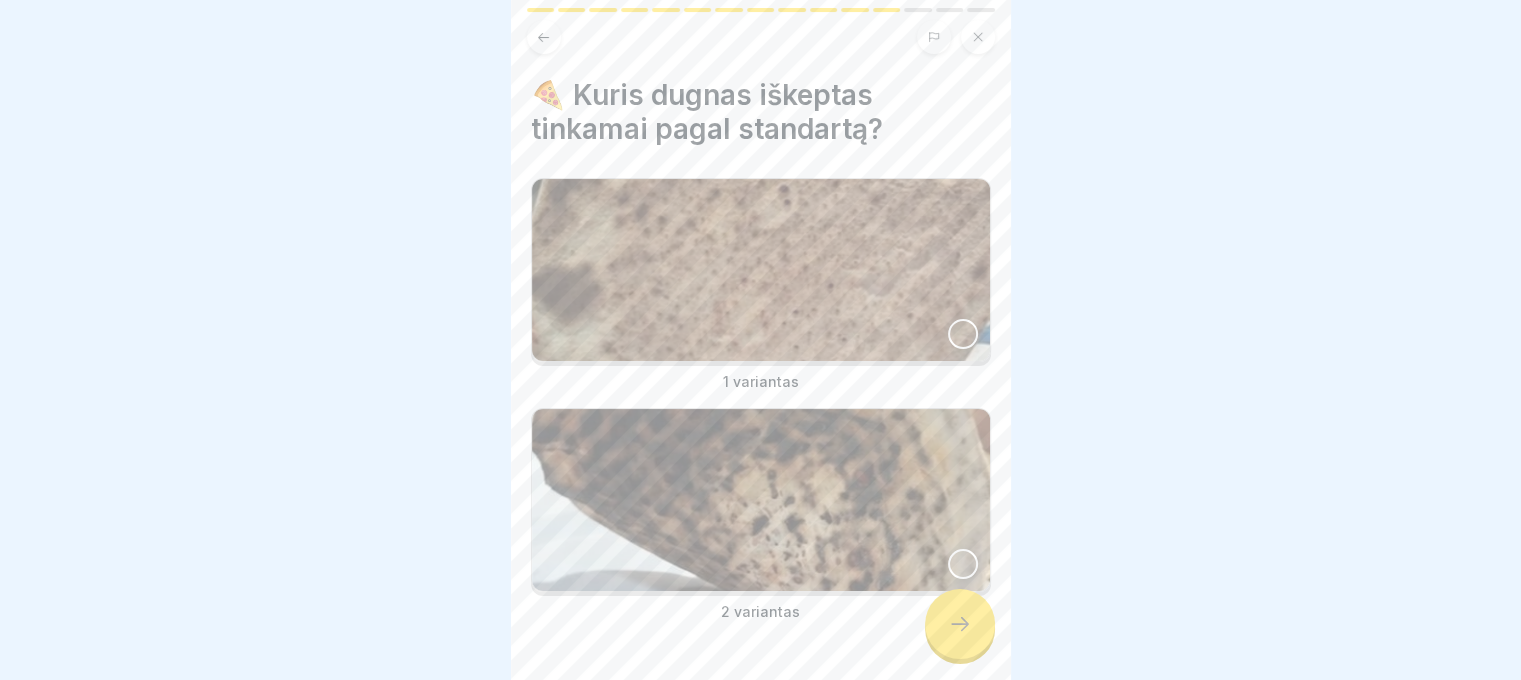 click at bounding box center (761, 270) 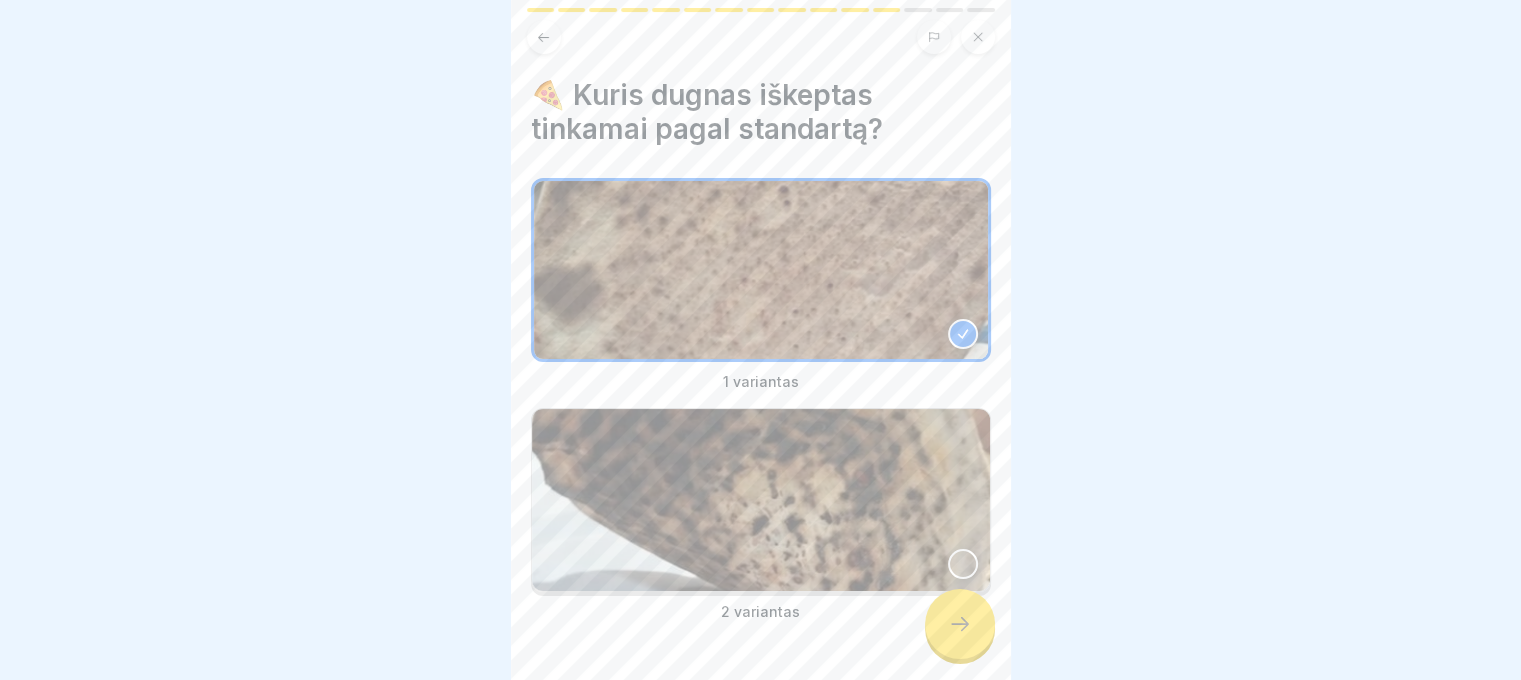 click at bounding box center [960, 624] 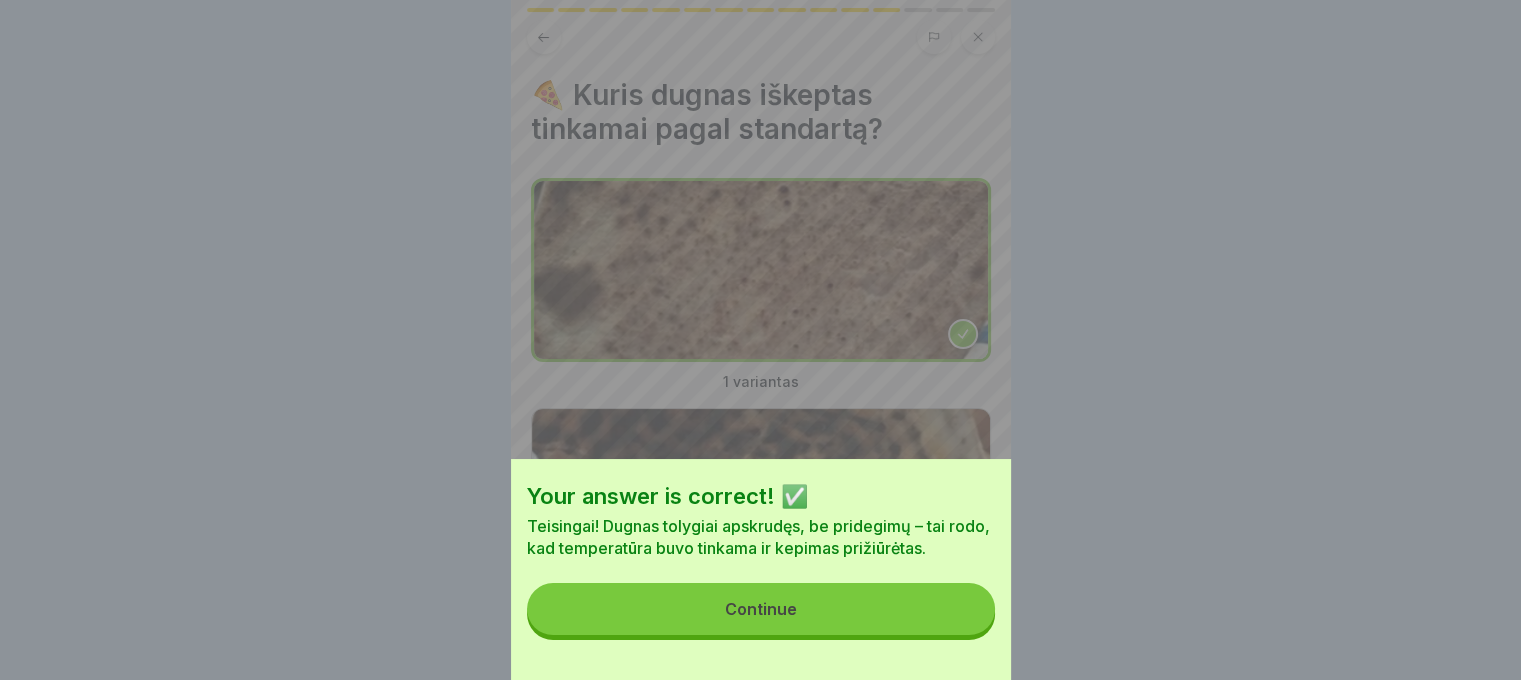 click on "Your answer is correct! ✅ Teisingai! Dugnas tolygiai apskrudęs, be pridegimų – tai rodo, kad temperatūra buvo tinkama ir kepimas prižiūrėtas.   Continue" at bounding box center (761, 569) 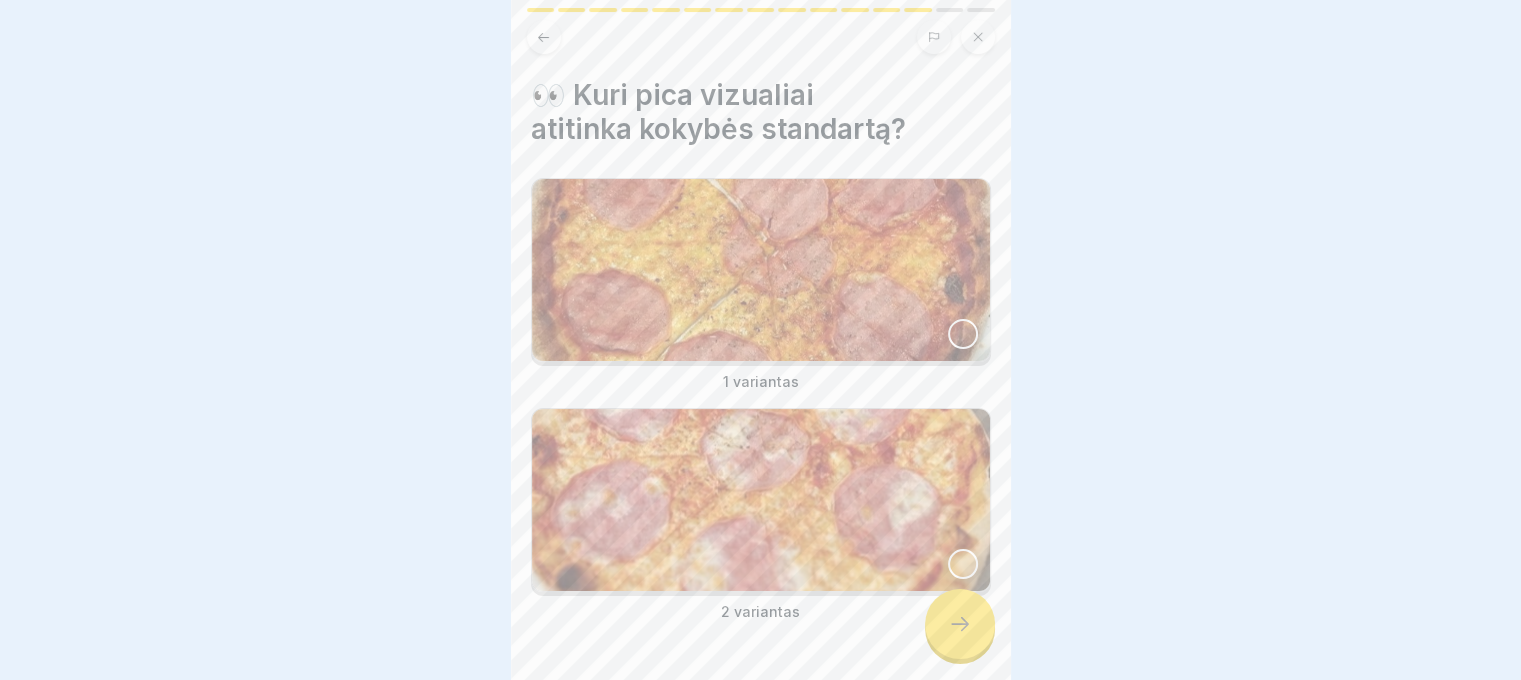 click at bounding box center [960, 624] 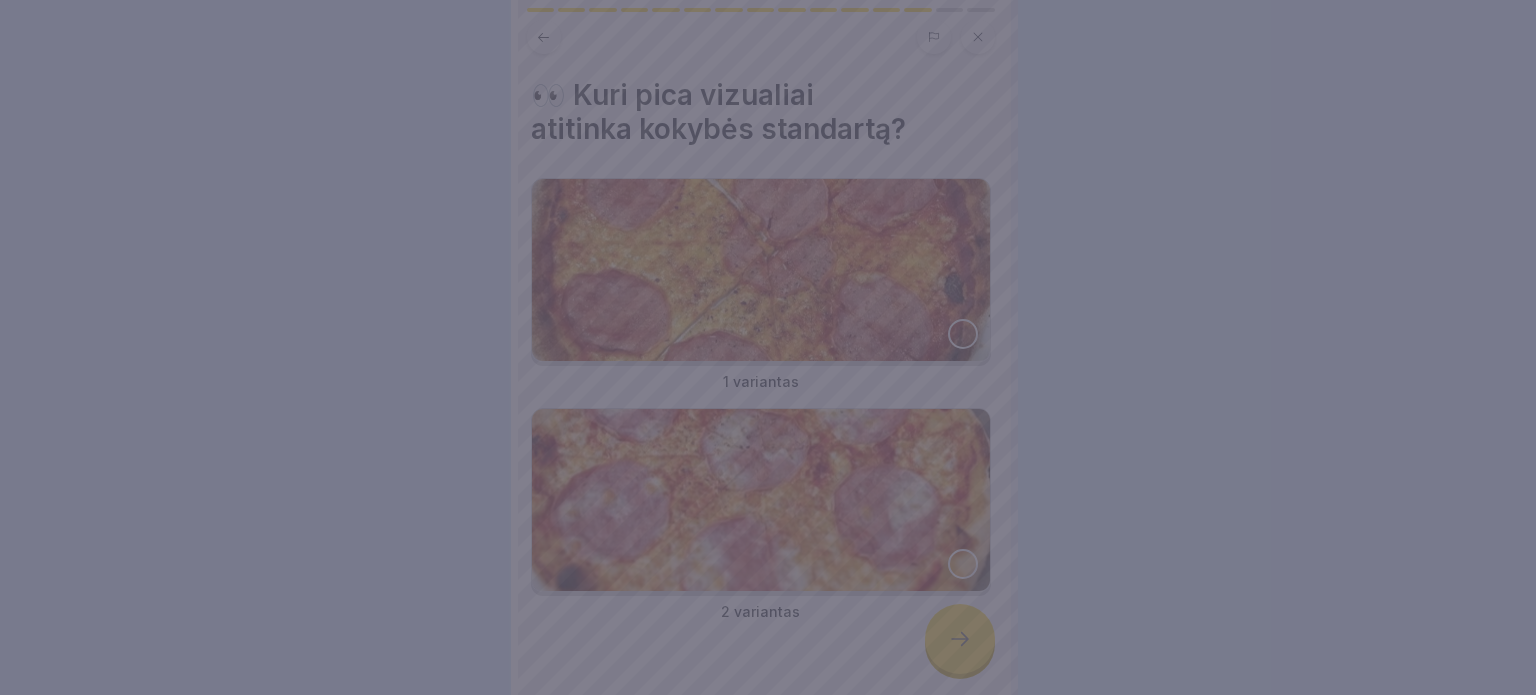 click at bounding box center (768, 347) 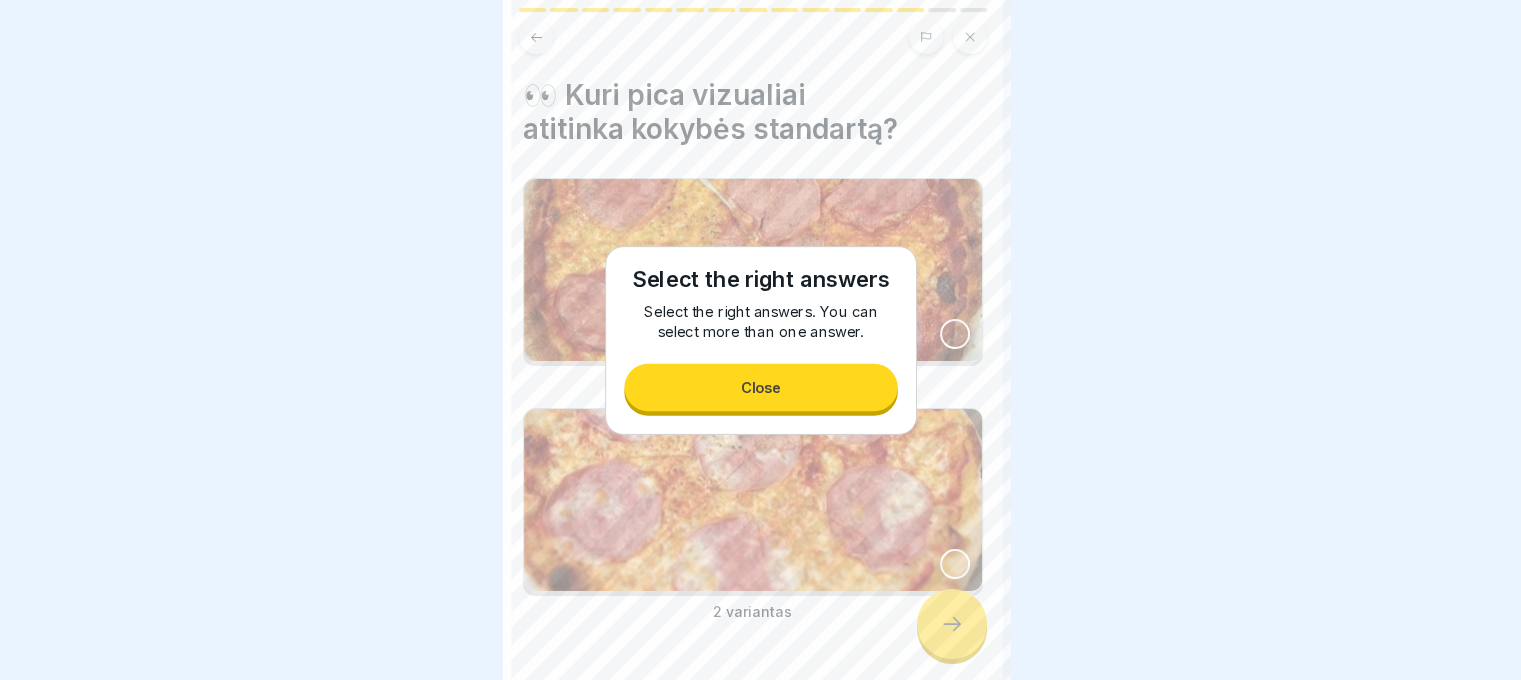 click at bounding box center [753, 270] 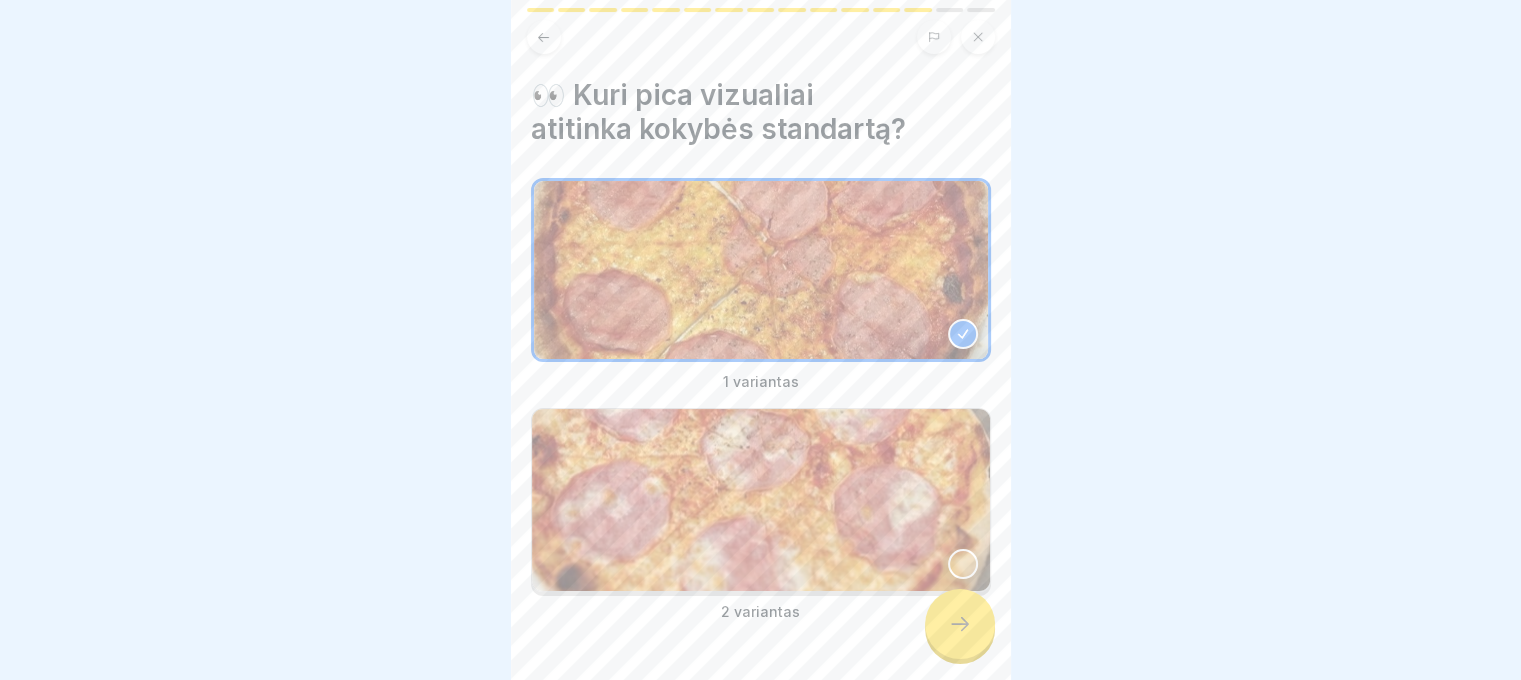 click at bounding box center (761, 500) 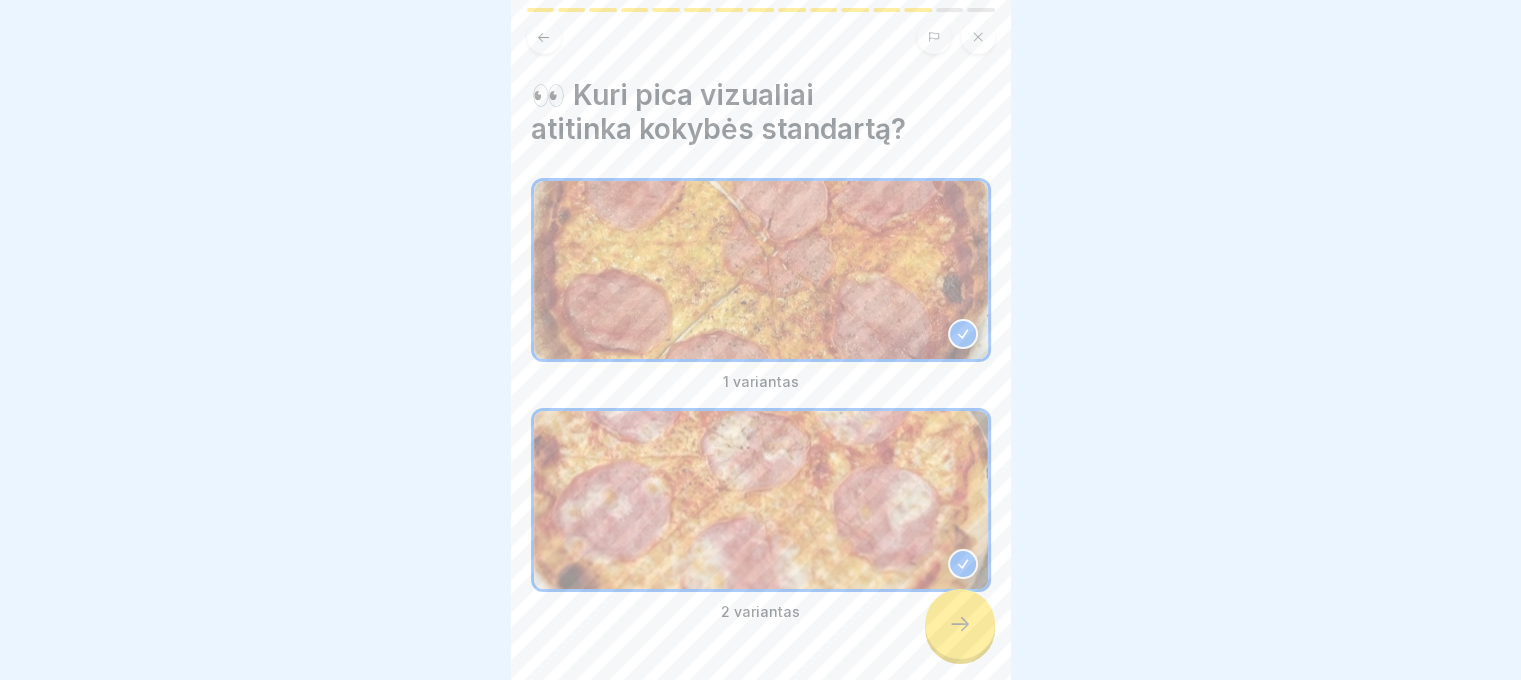 click at bounding box center (960, 624) 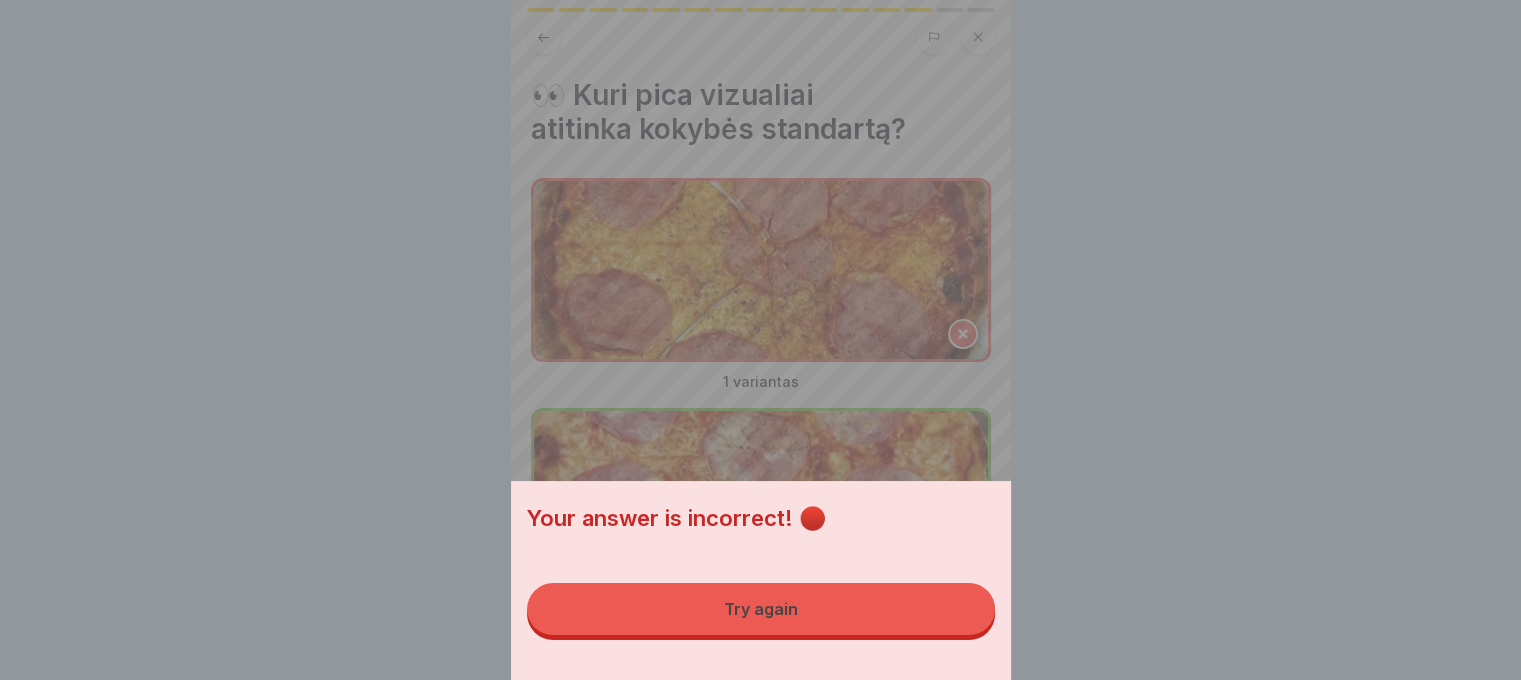 click on "Try again" at bounding box center [761, 609] 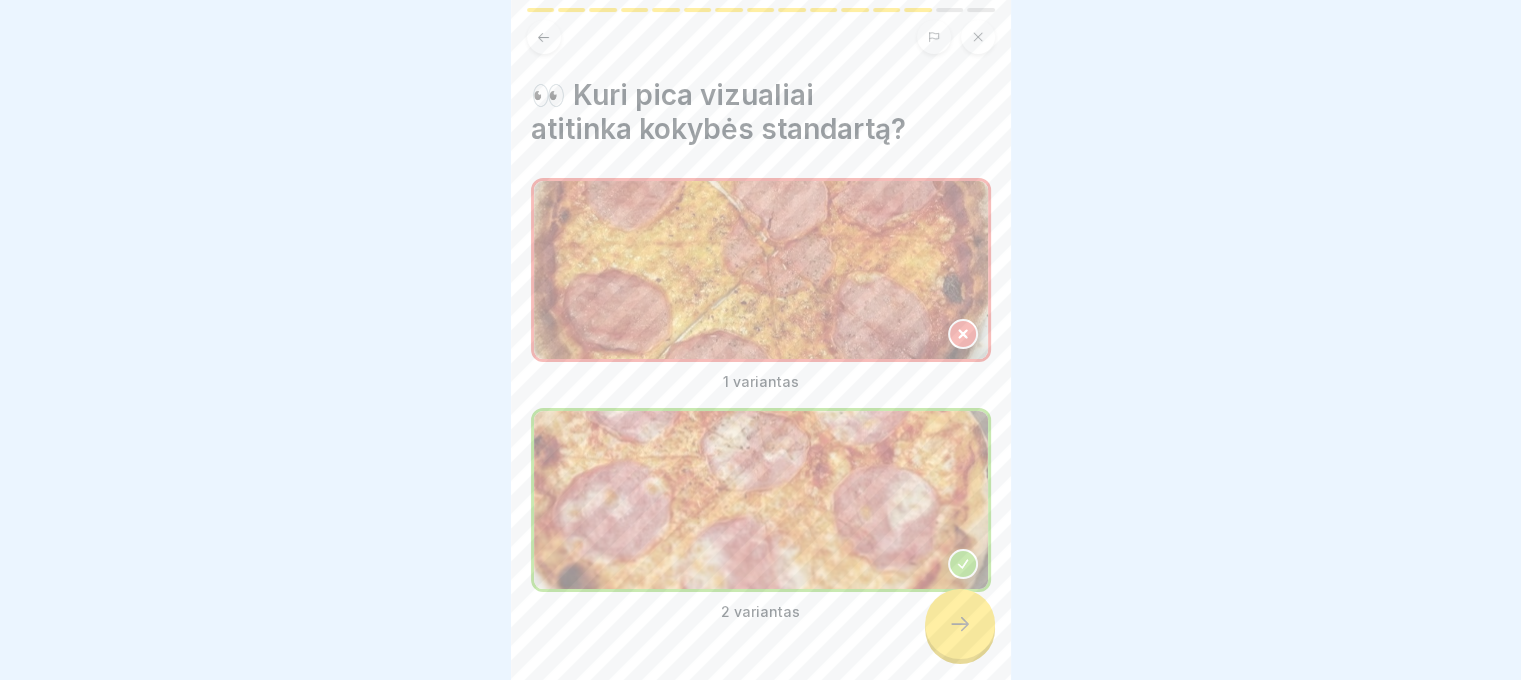 click at bounding box center [960, 624] 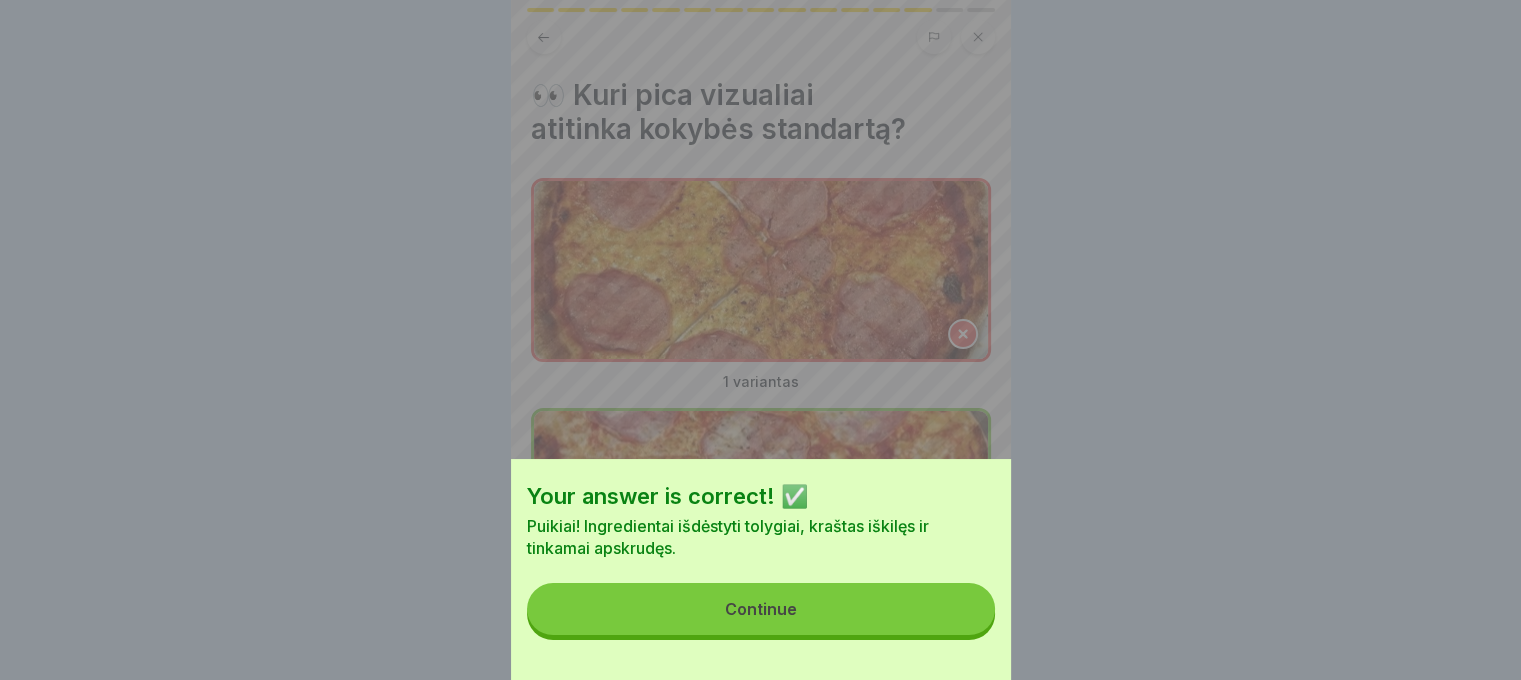 click on "Continue" at bounding box center (761, 609) 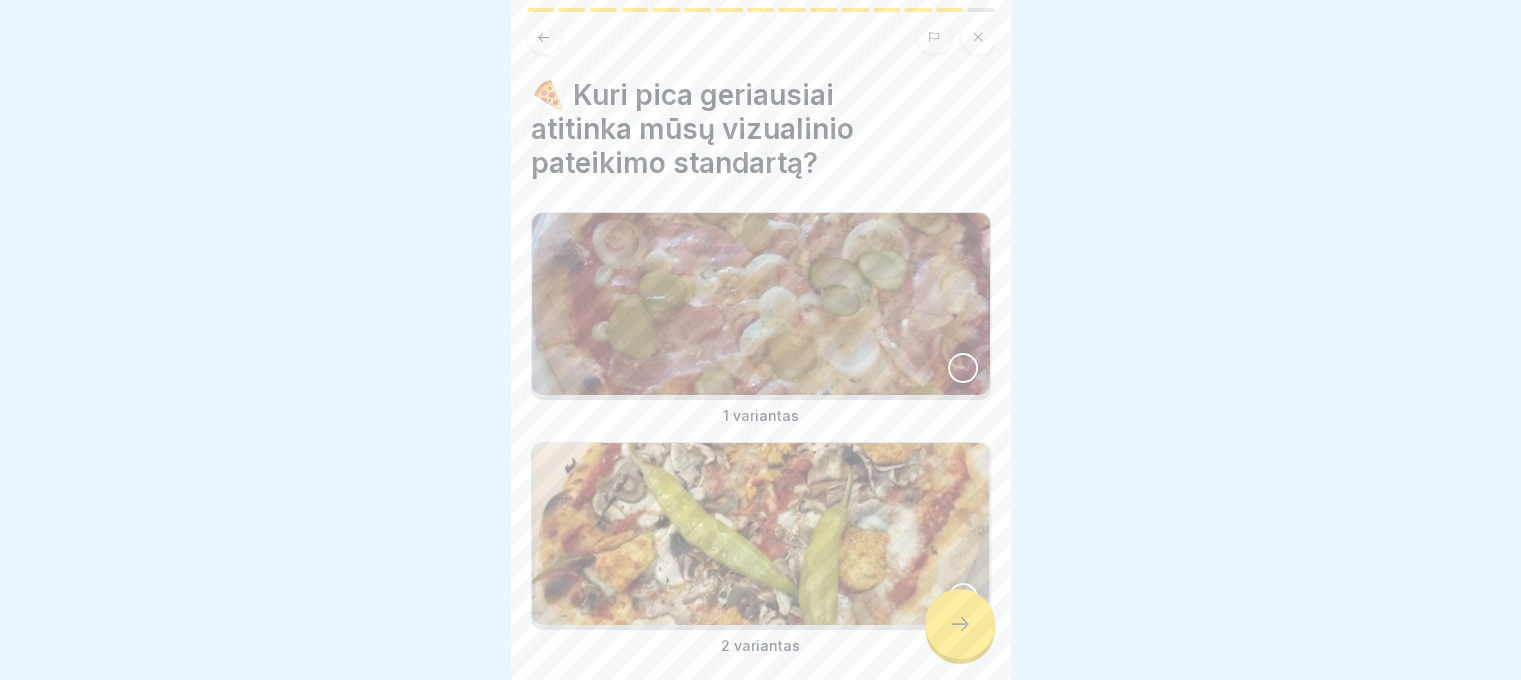 click at bounding box center (761, 304) 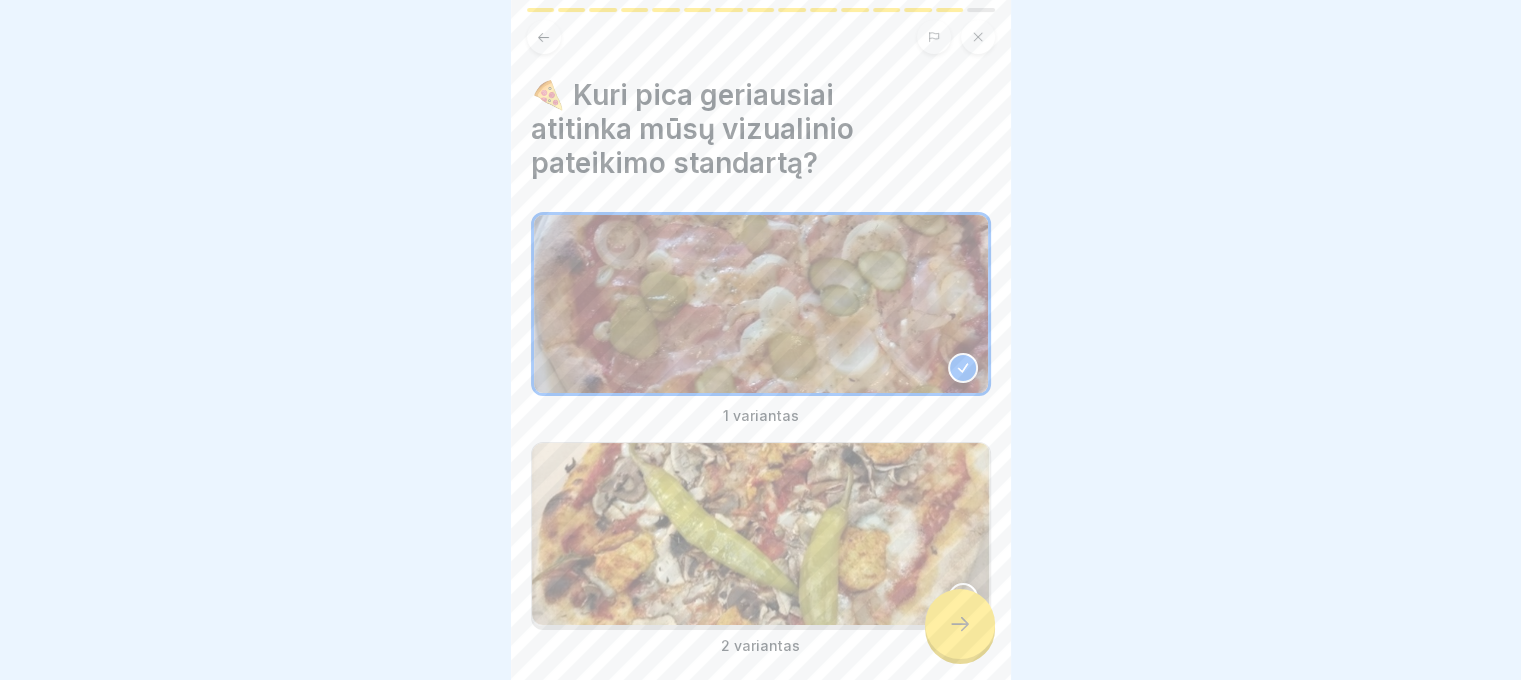 click at bounding box center [960, 624] 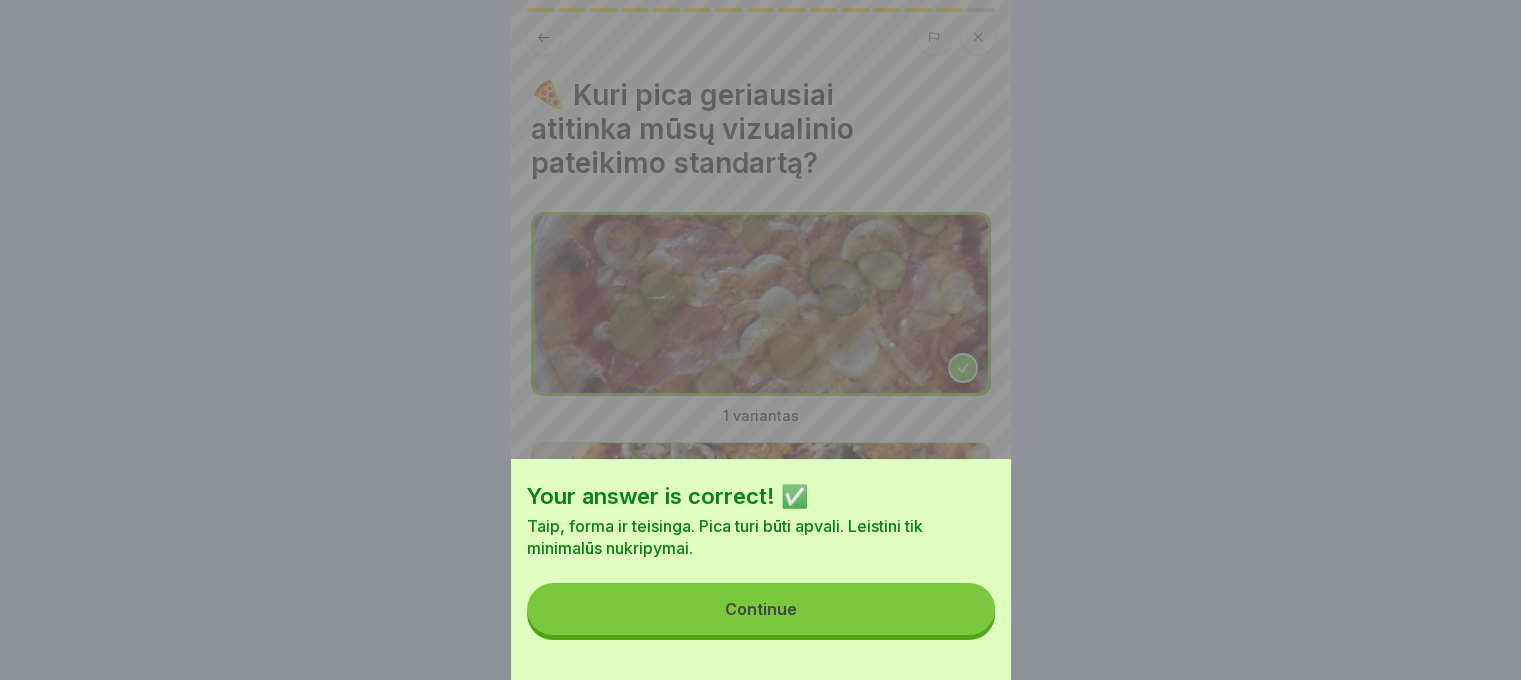 click on "Your answer is correct! ✅ Taip, forma ir teisinga. Pica turi būti apvali. Leistini tik minimalūs nukripymai.    Continue" at bounding box center [761, 569] 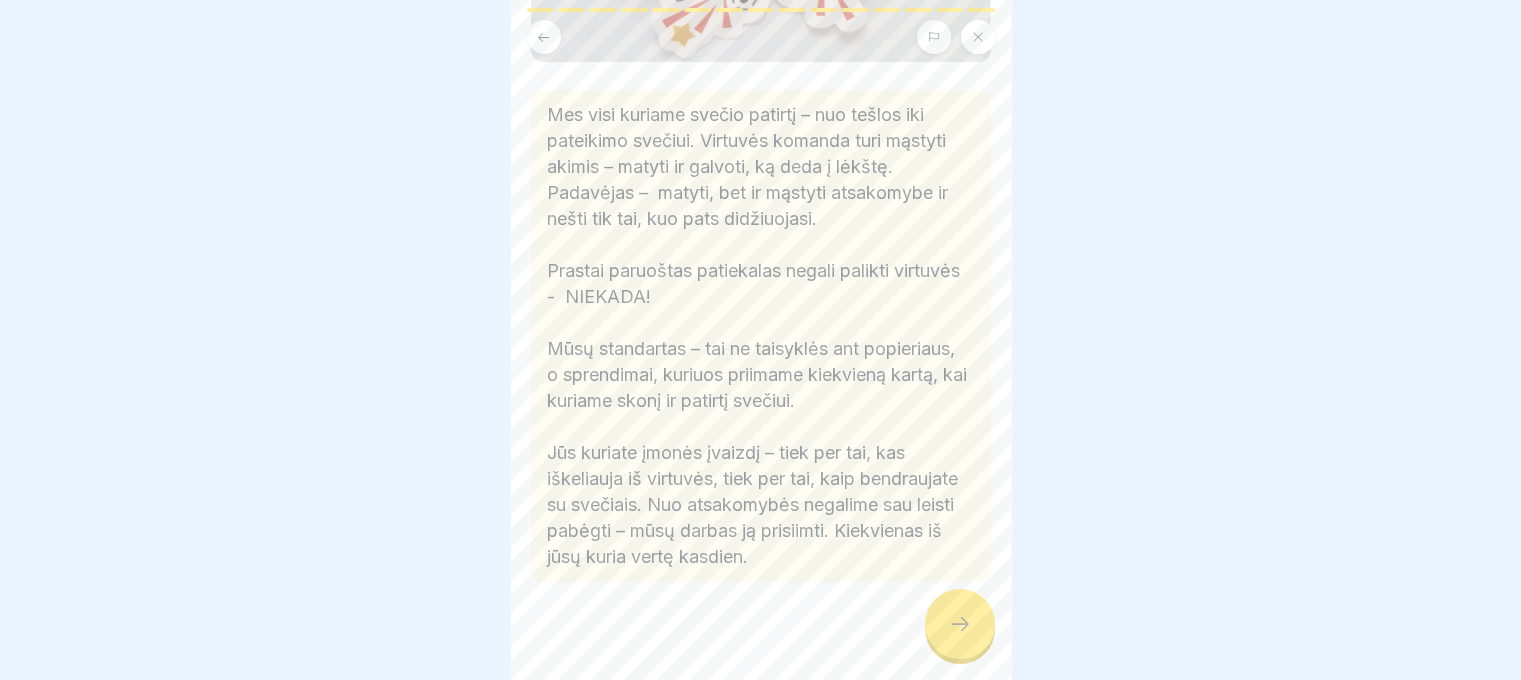 scroll, scrollTop: 464, scrollLeft: 0, axis: vertical 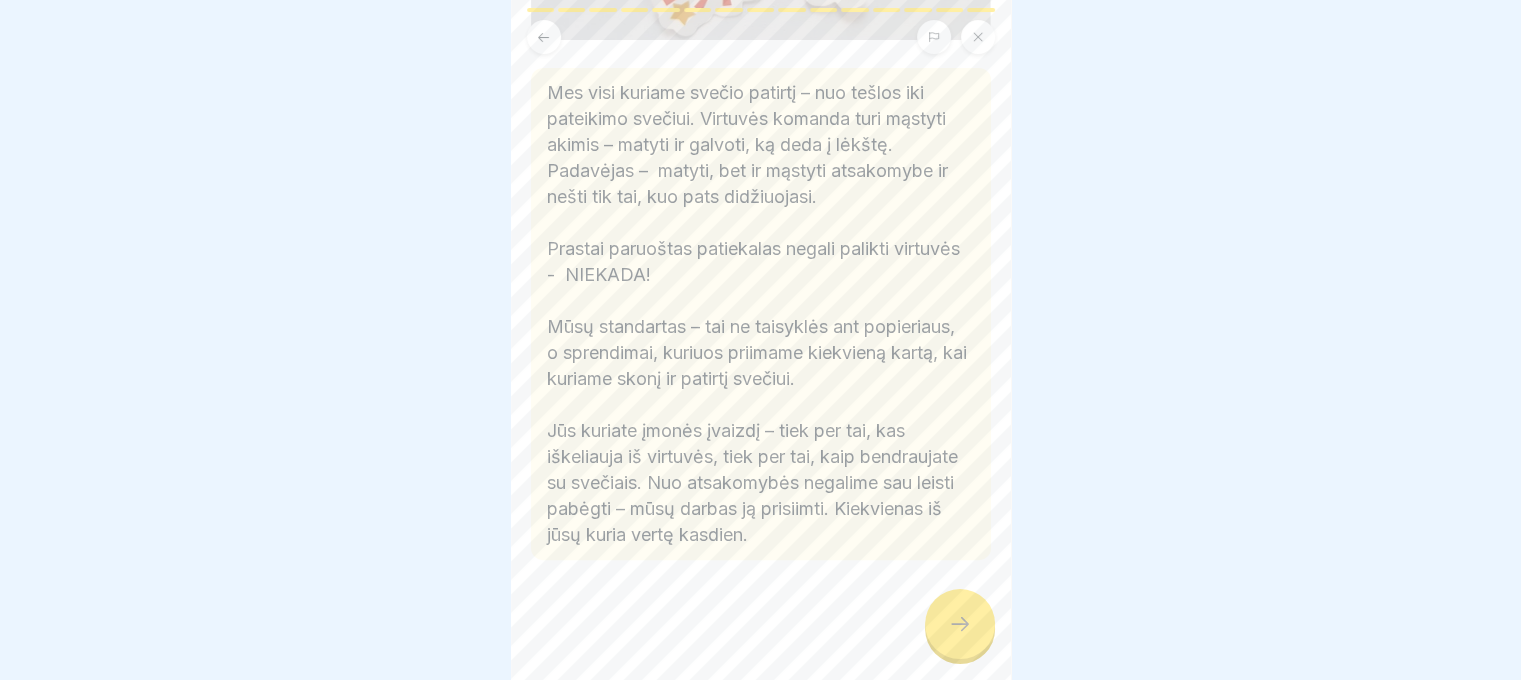 click at bounding box center (960, 624) 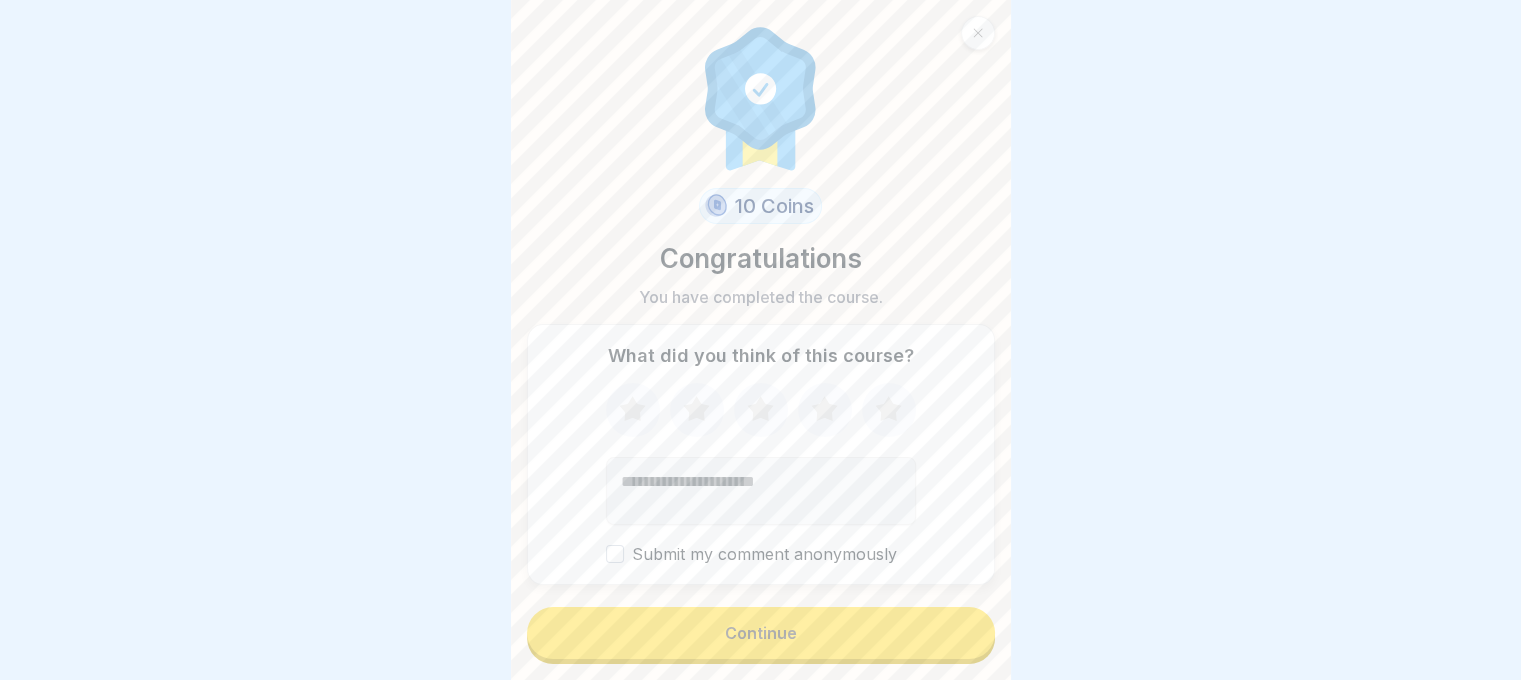 click on "Continue" at bounding box center (761, 633) 